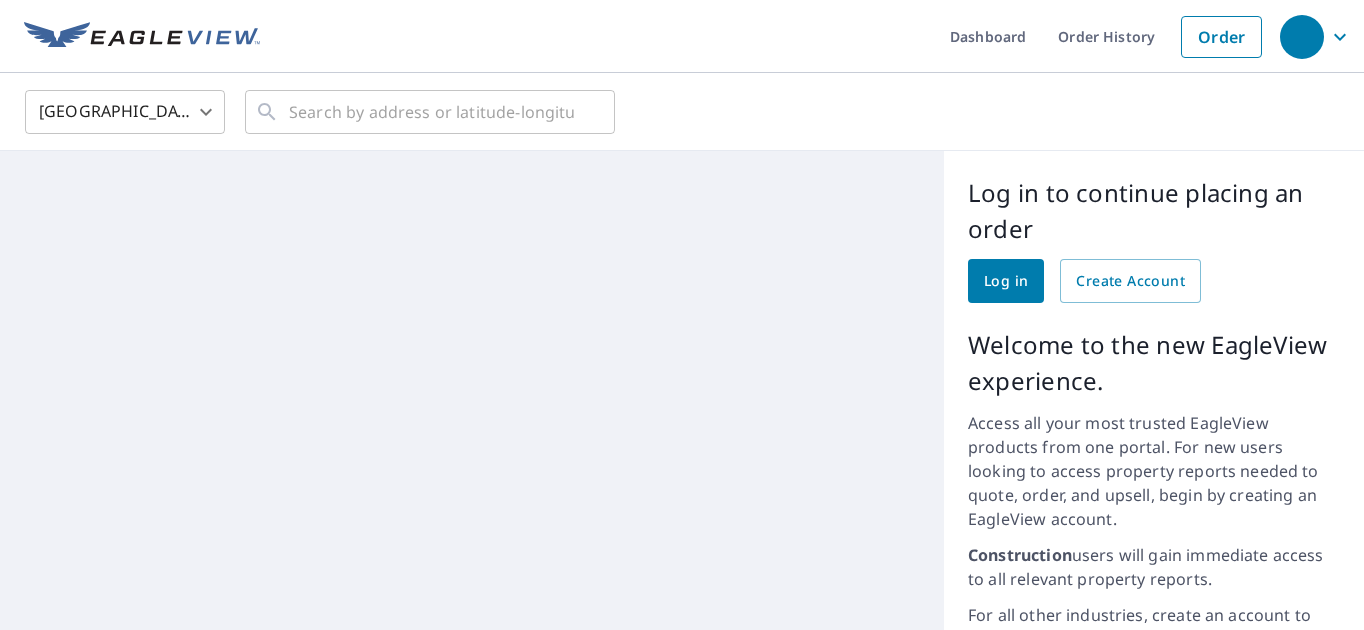 scroll, scrollTop: 0, scrollLeft: 0, axis: both 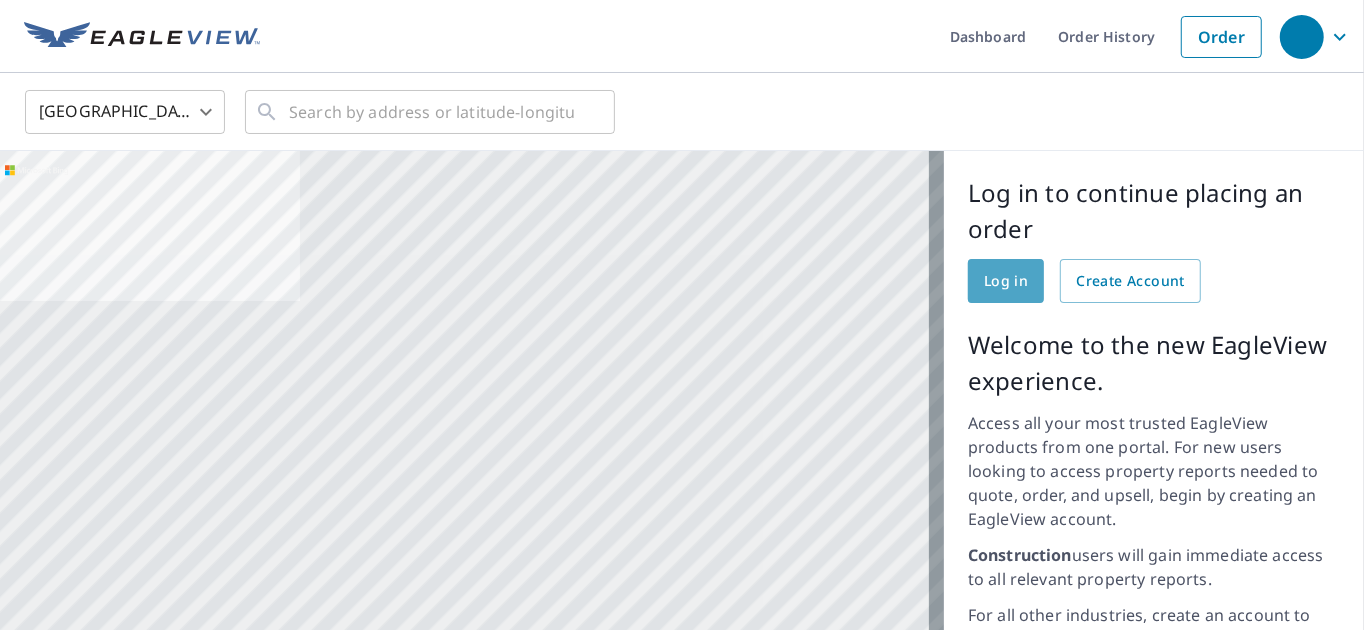 click on "Log in" at bounding box center [1006, 281] 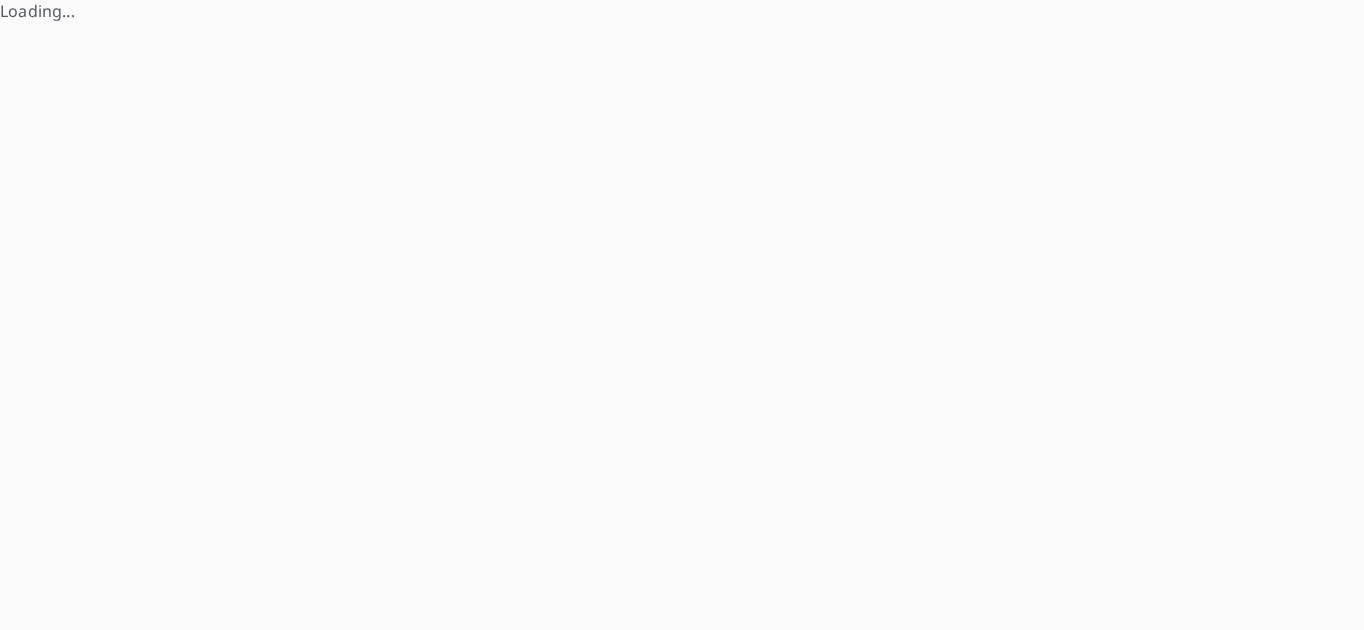 scroll, scrollTop: 0, scrollLeft: 0, axis: both 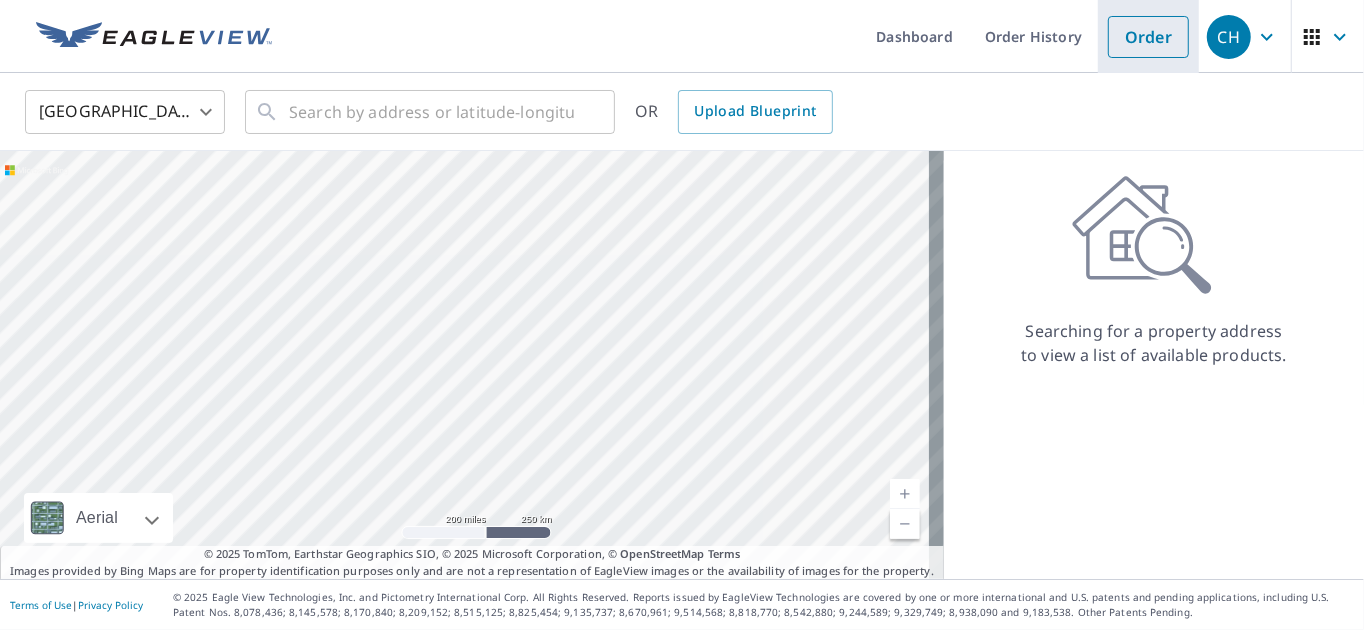 click on "Order" at bounding box center [1148, 37] 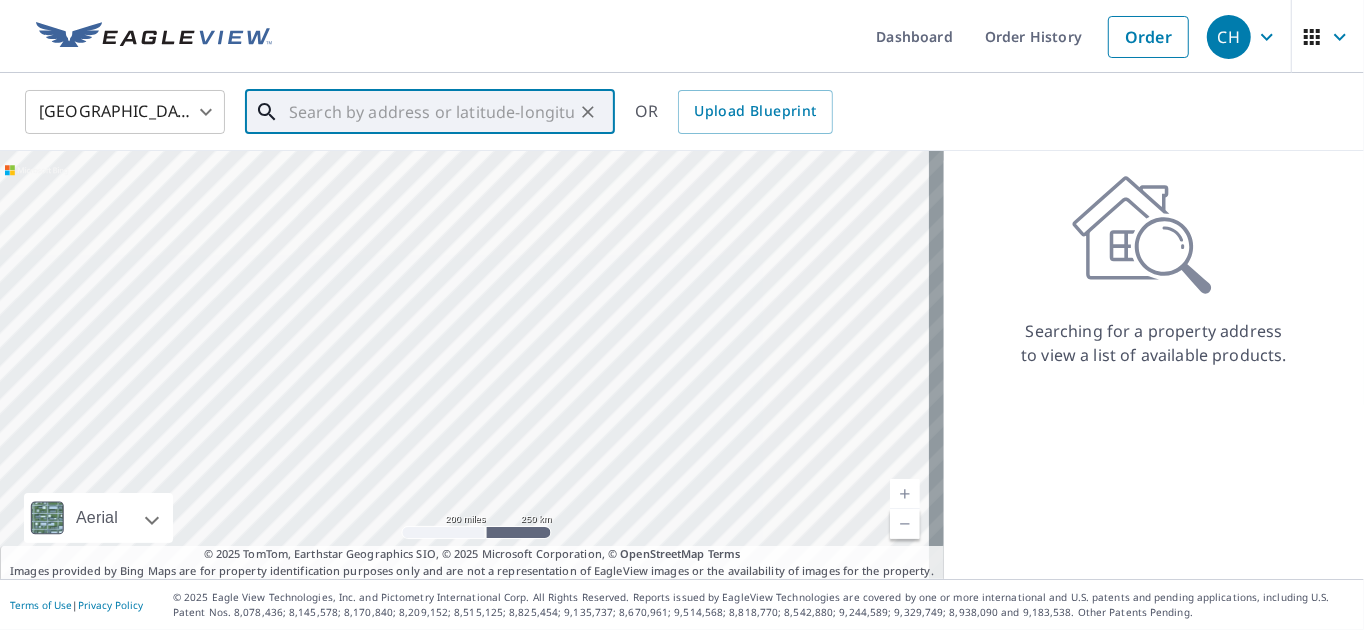 click at bounding box center [431, 112] 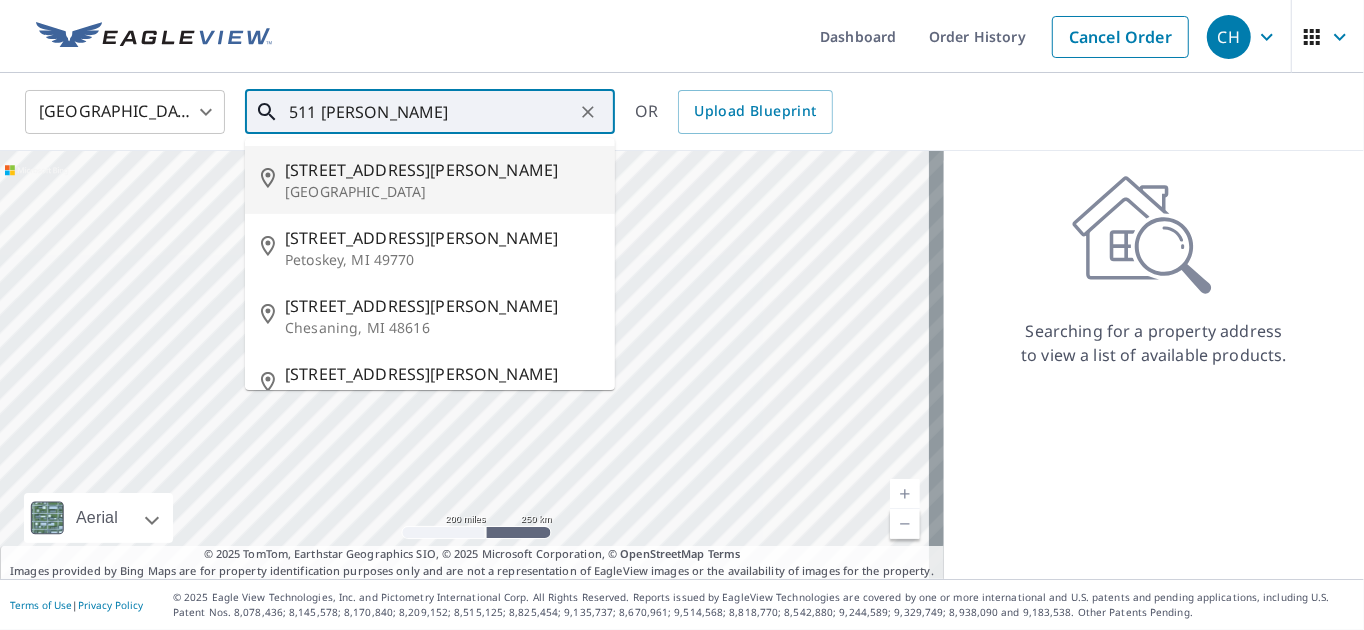 click on "511 Lockwood Dr" at bounding box center (442, 170) 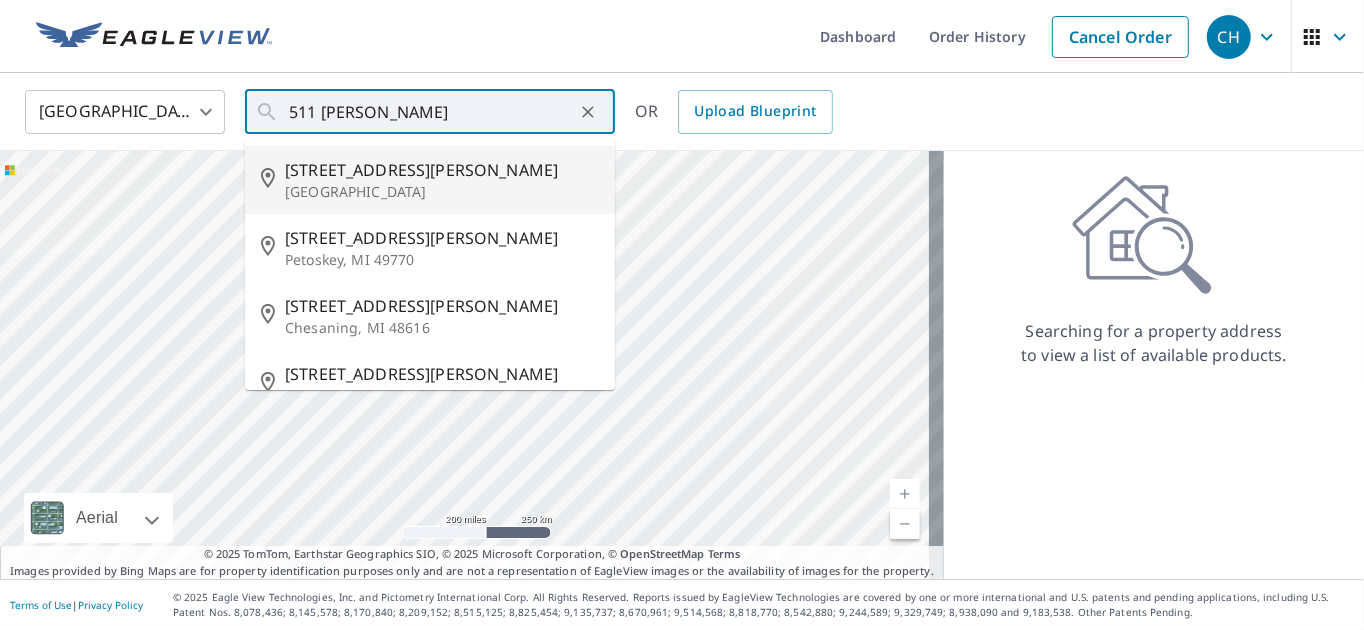 type on "511 Lockwood Dr Houston, TX 77011" 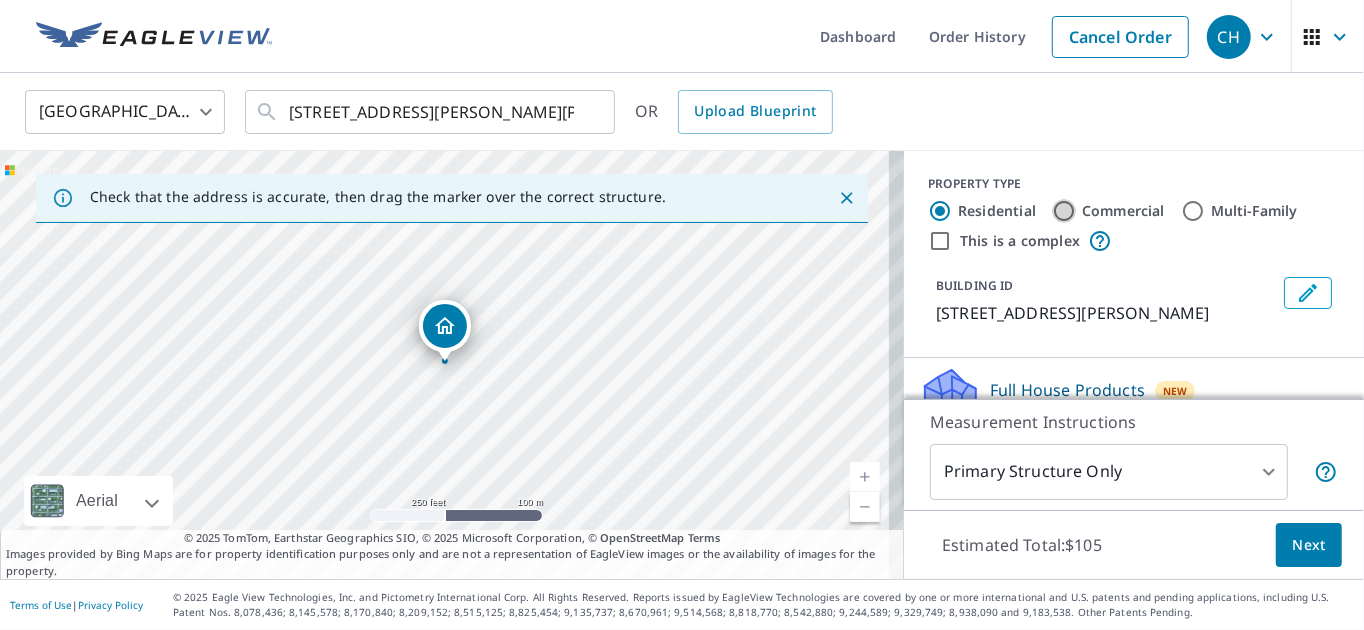 click on "Commercial" at bounding box center (1064, 211) 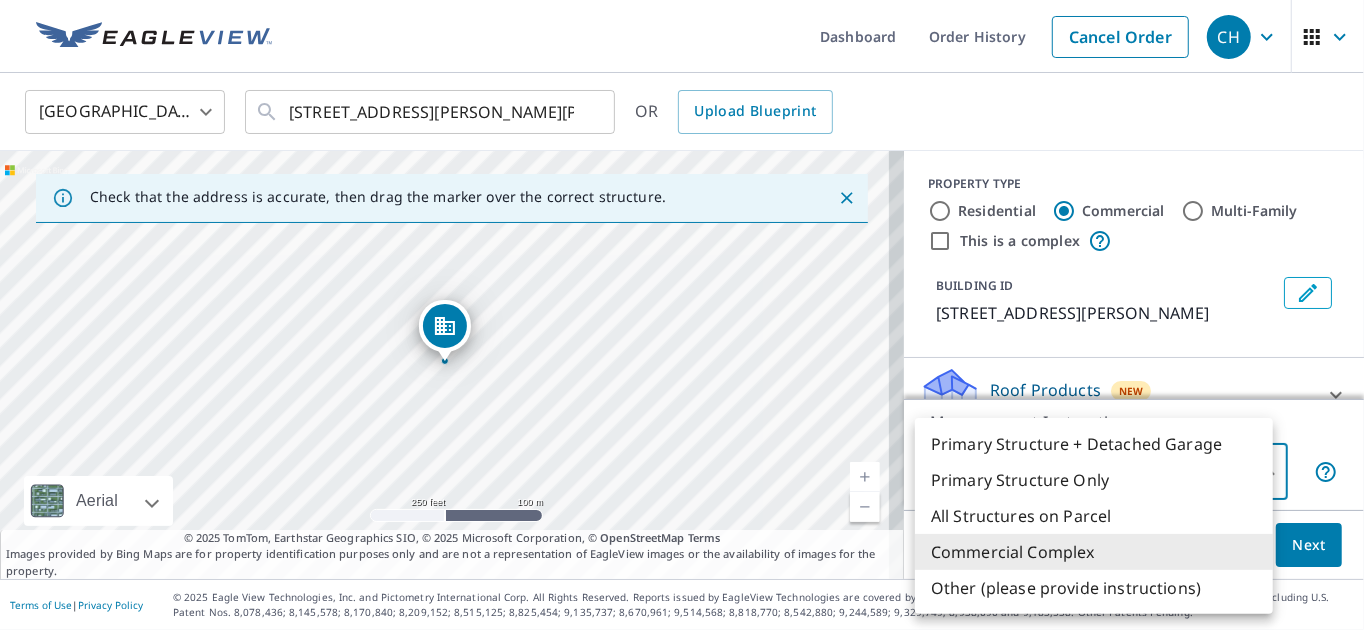 click on "CH CH
Dashboard Order History Cancel Order CH United States US ​ 511 Lockwood Dr Houston, TX 77011 ​ OR Upload Blueprint Check that the address is accurate, then drag the marker over the correct structure. 511 Lockwood Dr Houston, TX 77011 Aerial Road A standard road map Aerial A detailed look from above Labels Labels 250 feet 100 m © 2025 TomTom, © Vexcel Imaging, © 2025 Microsoft Corporation,  © OpenStreetMap Terms © 2025 TomTom, Earthstar Geographics SIO, © 2025 Microsoft Corporation, ©   OpenStreetMap   Terms Images provided by Bing Maps are for property identification purposes only and are not a representation of EagleView images or the availability of images for the property. PROPERTY TYPE Residential Commercial Multi-Family This is a complex BUILDING ID 511 Lockwood Dr, Houston, TX, 77011 Roof Products New Premium $89.5 Gutter $23.25 Bid Perfect™ $49 Walls Products New Walls $221.25 Measurement Instructions Commercial Complex 4 ​ Estimated Total:  $0 Next Terms of Use  |" at bounding box center [682, 315] 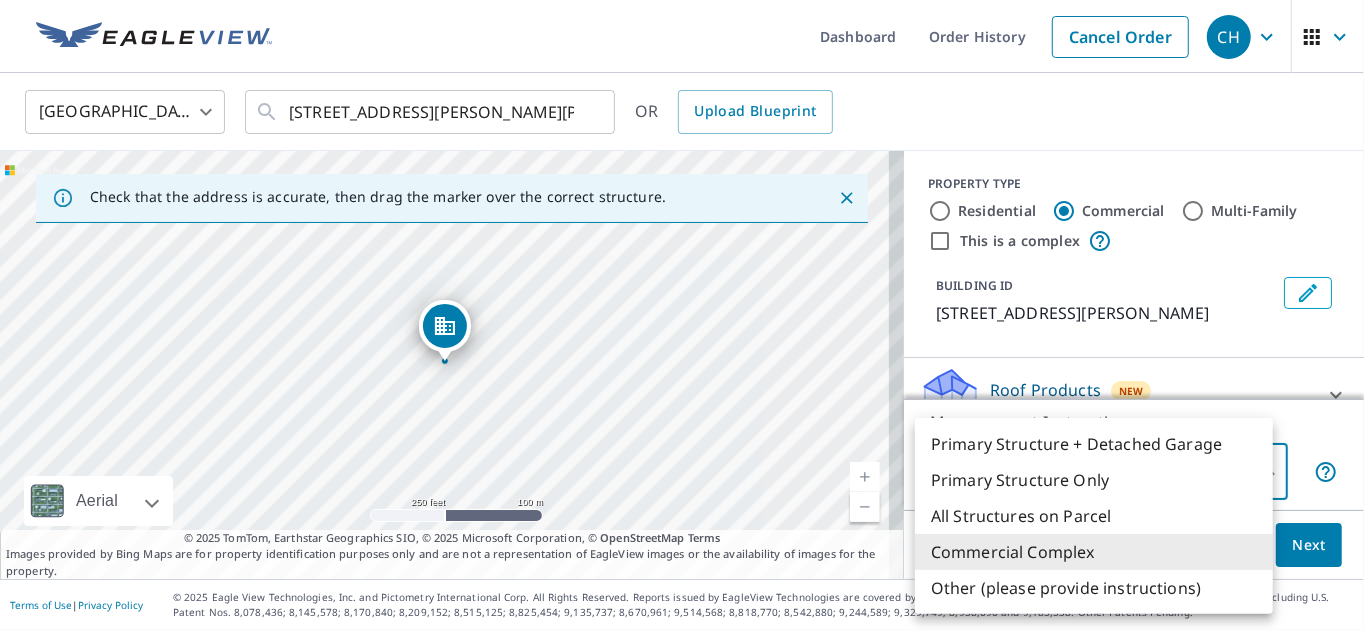 click on "Primary Structure Only" at bounding box center (1094, 480) 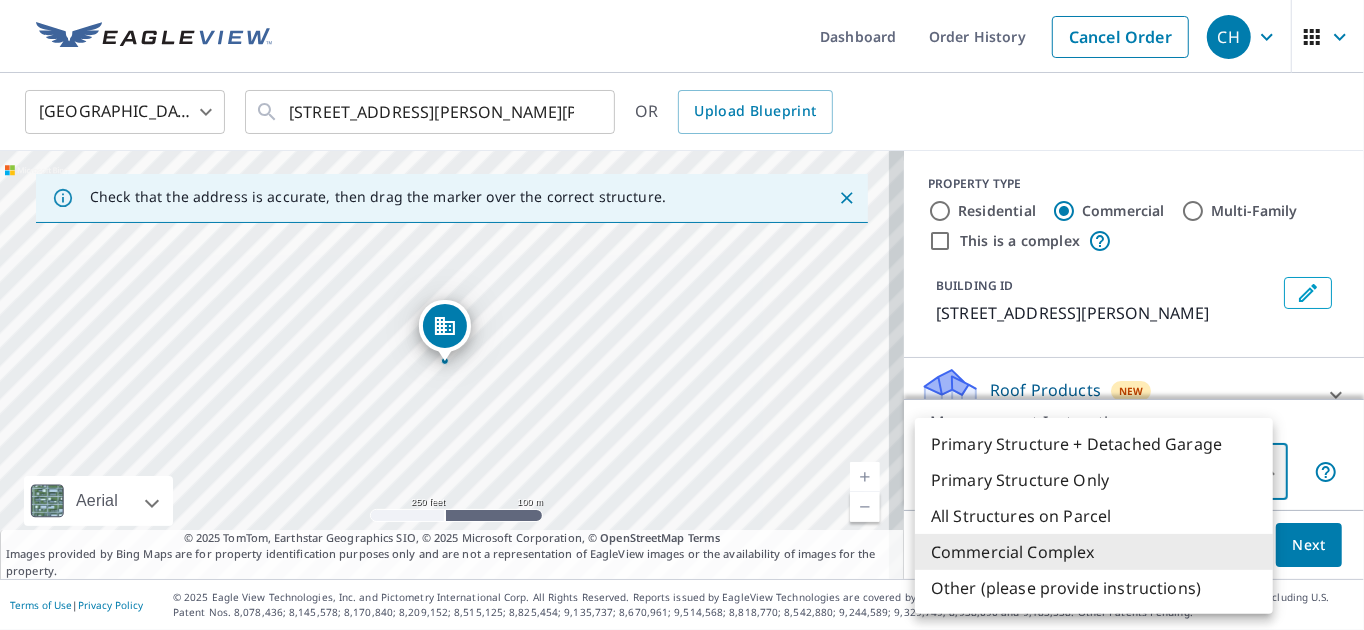 type on "2" 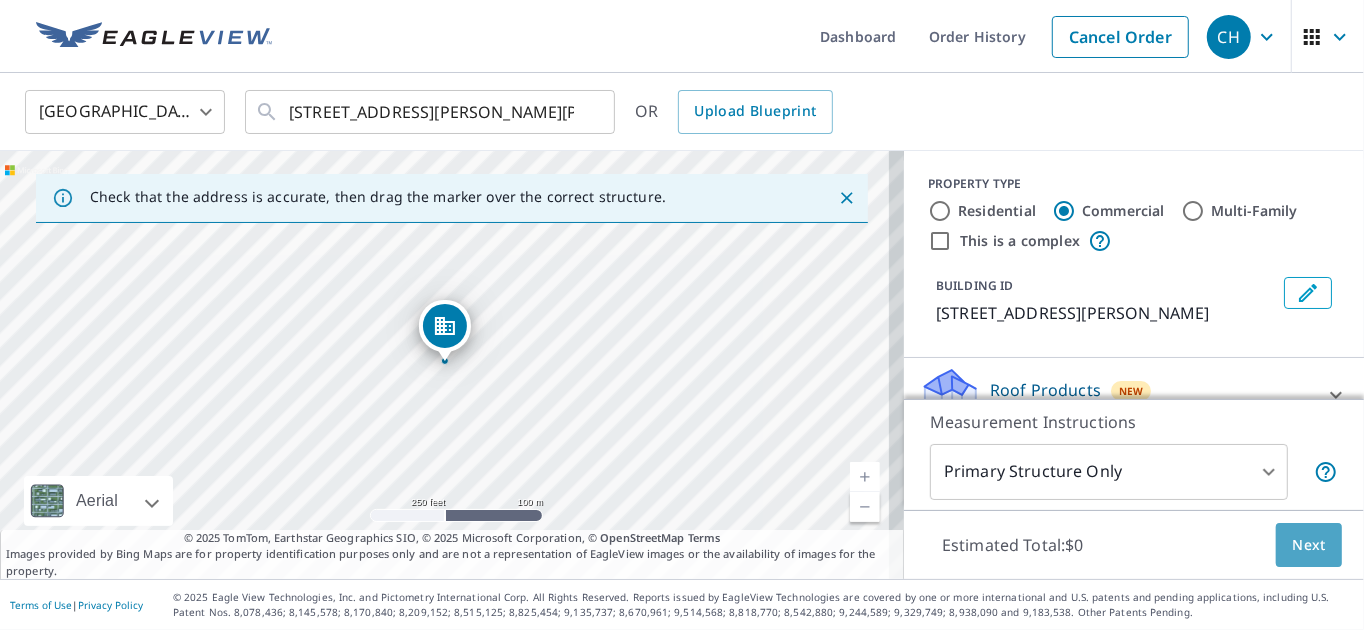 click on "Next" at bounding box center [1309, 545] 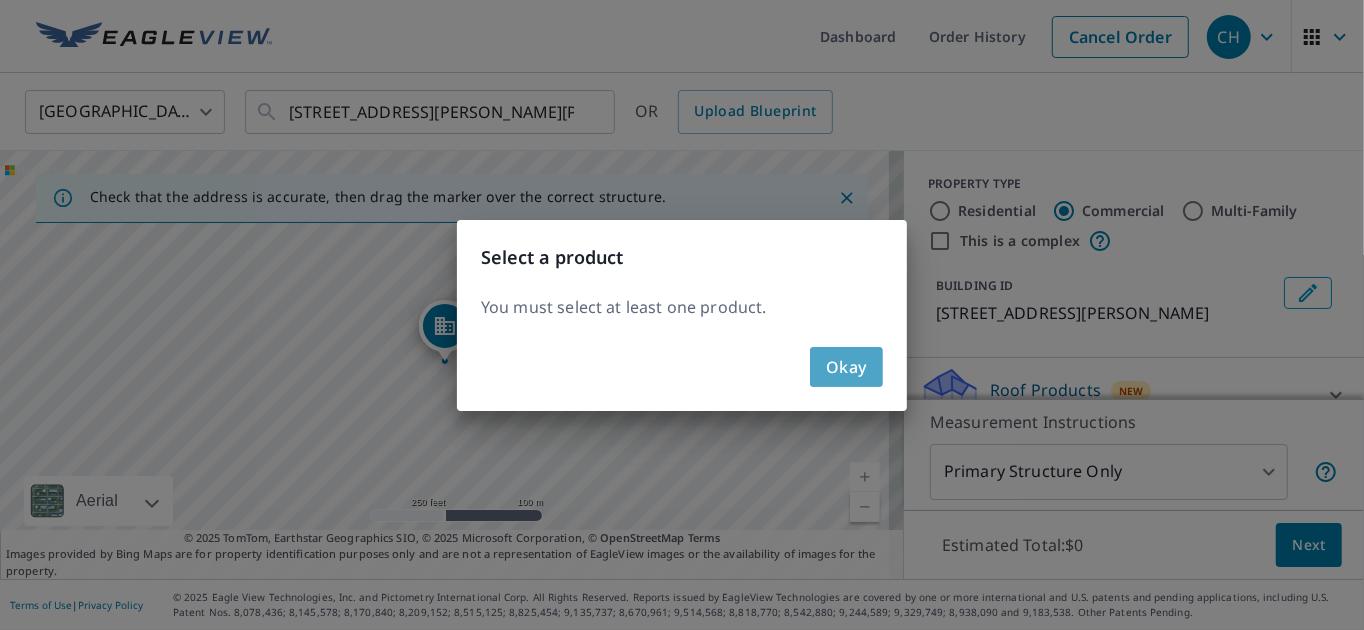 click on "Okay" at bounding box center (846, 367) 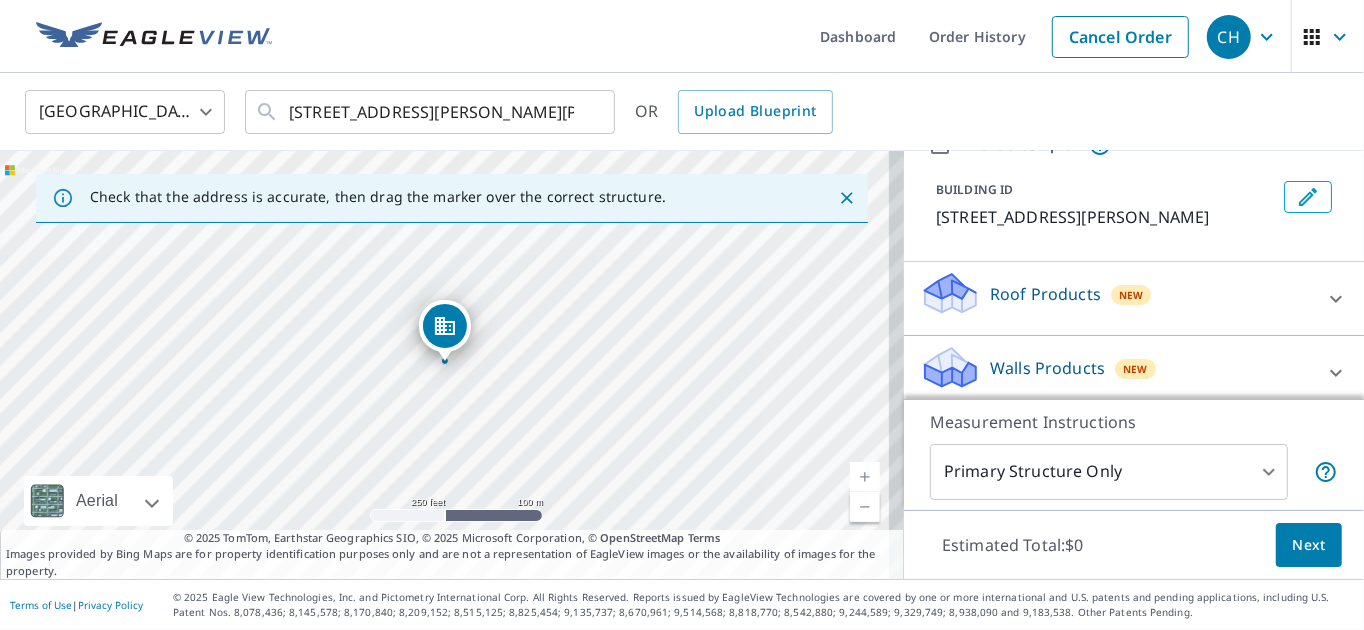scroll, scrollTop: 105, scrollLeft: 0, axis: vertical 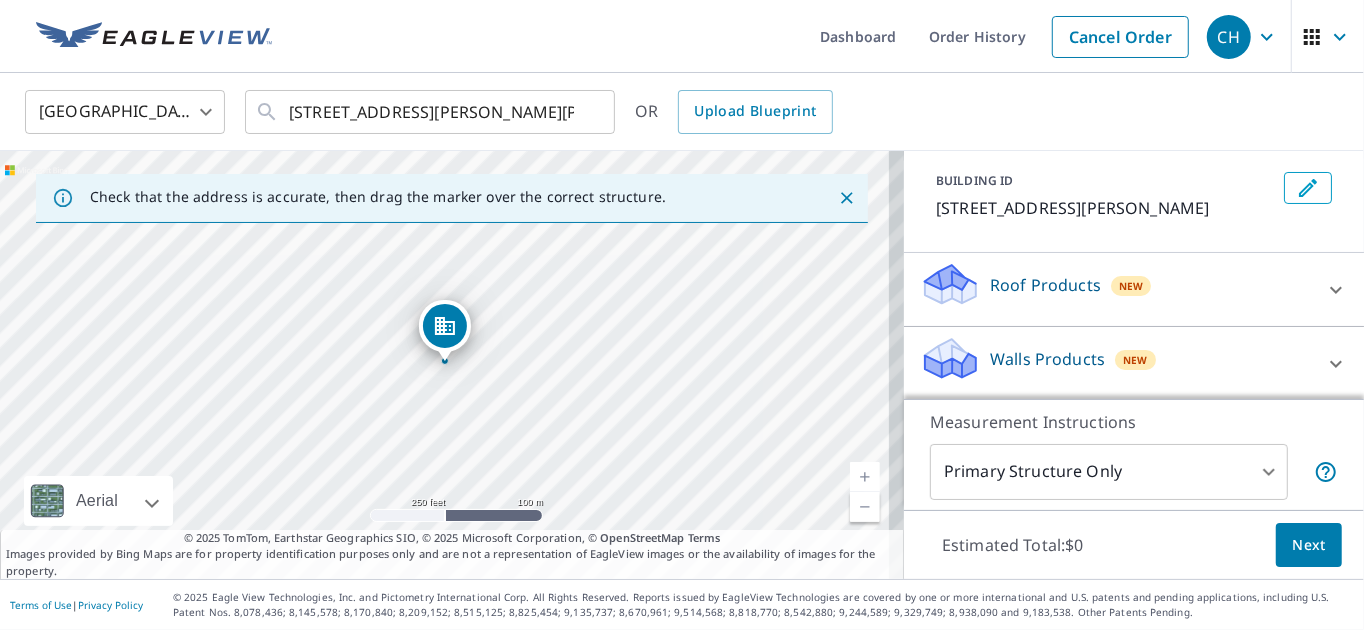 click on "Roof Products" at bounding box center [1045, 285] 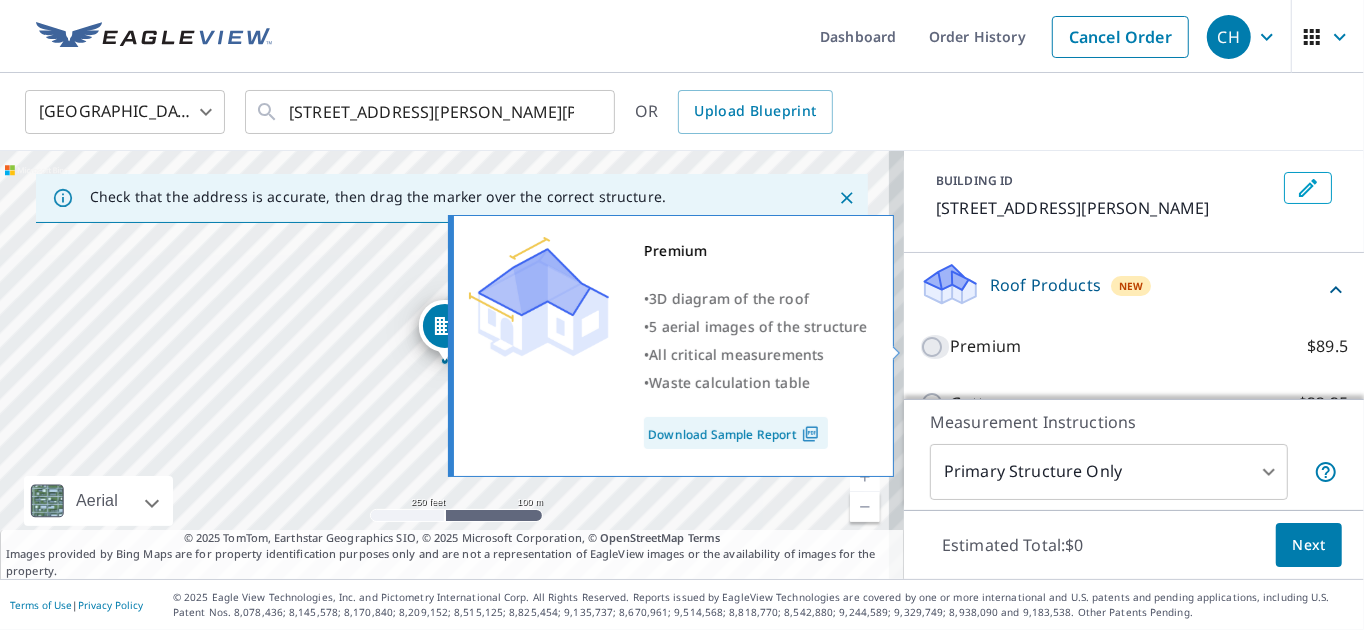 click on "Premium $89.5" at bounding box center [935, 347] 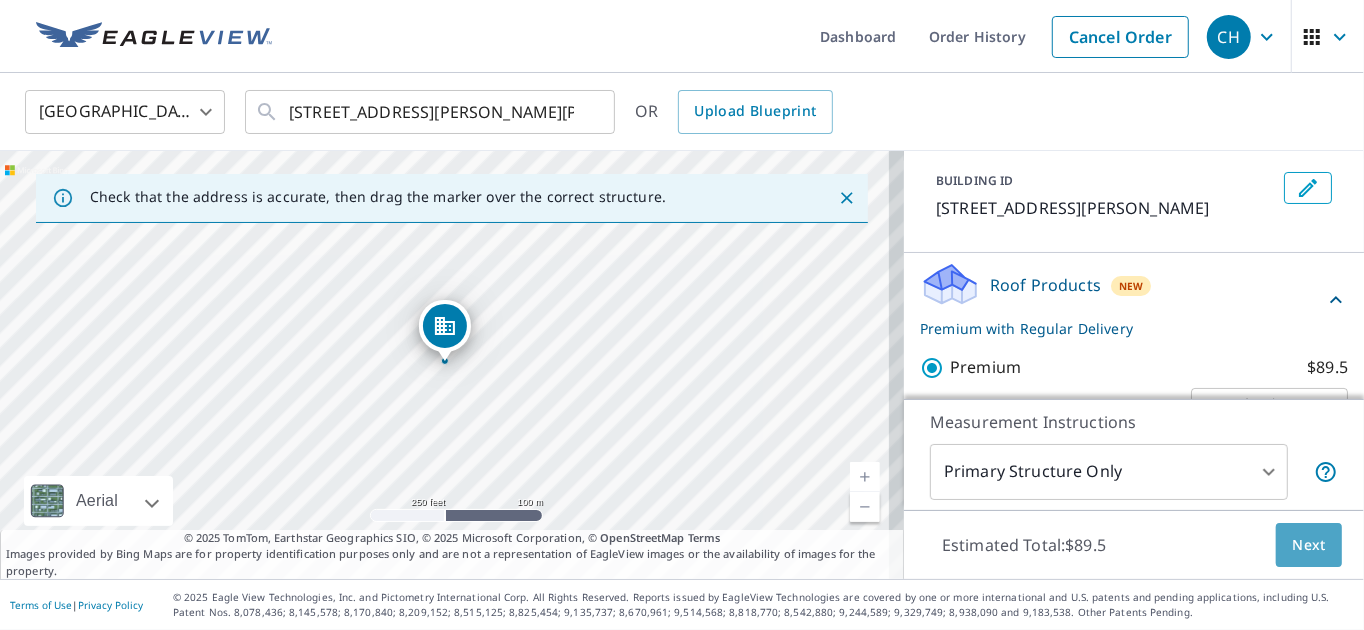 click on "Next" at bounding box center (1309, 545) 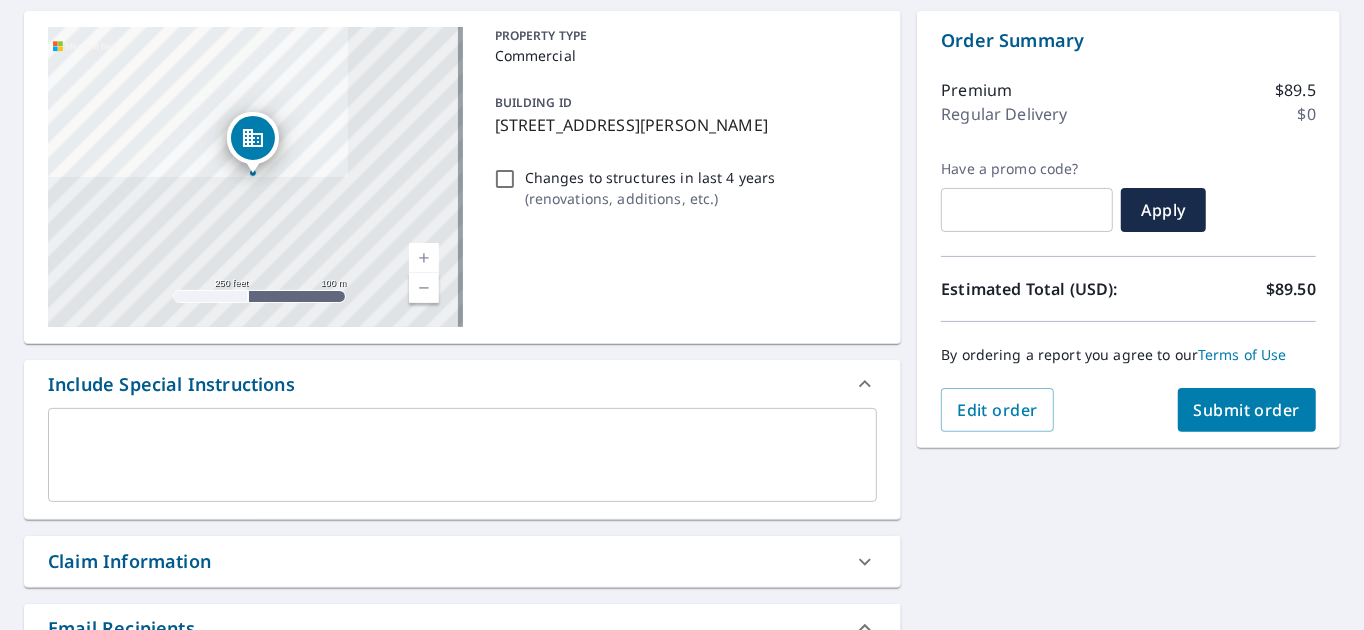 scroll, scrollTop: 200, scrollLeft: 0, axis: vertical 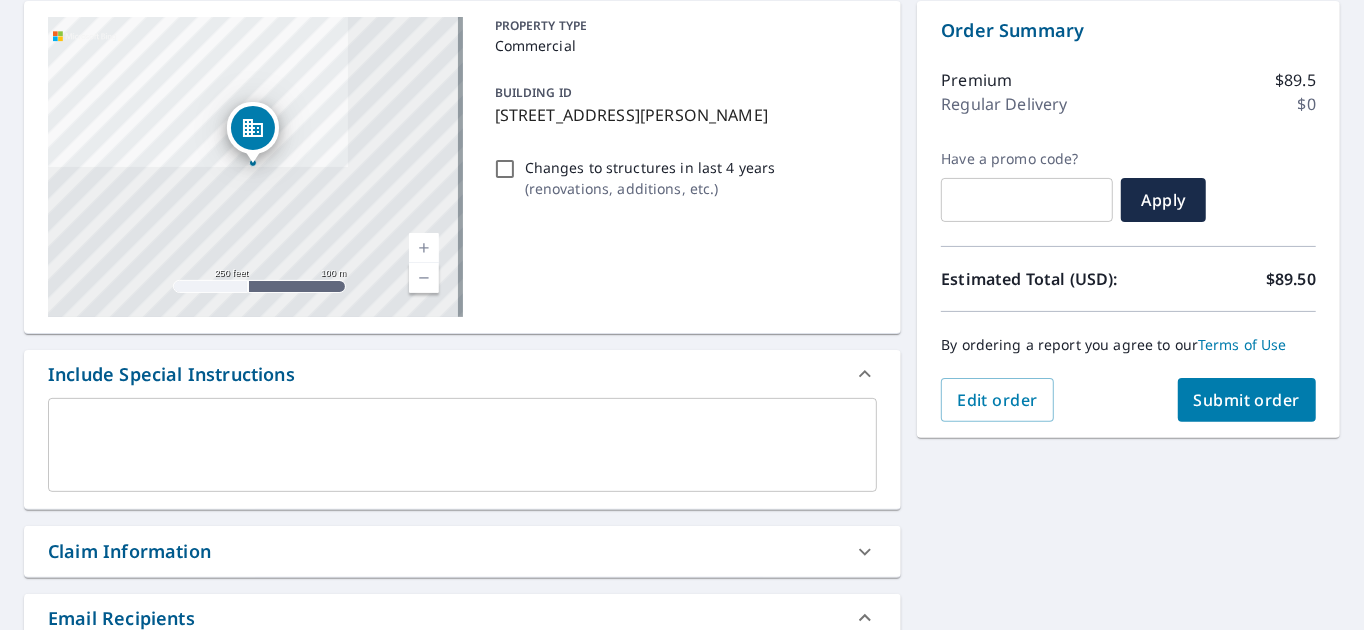click at bounding box center [462, 445] 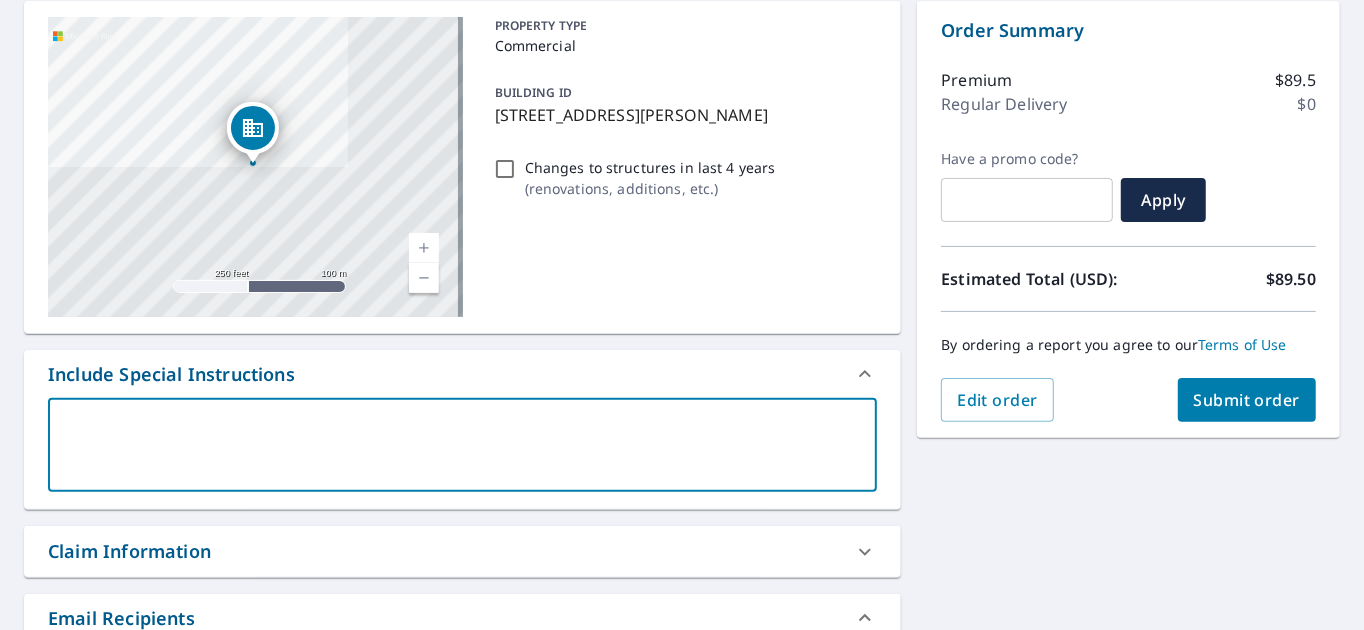 type on "P" 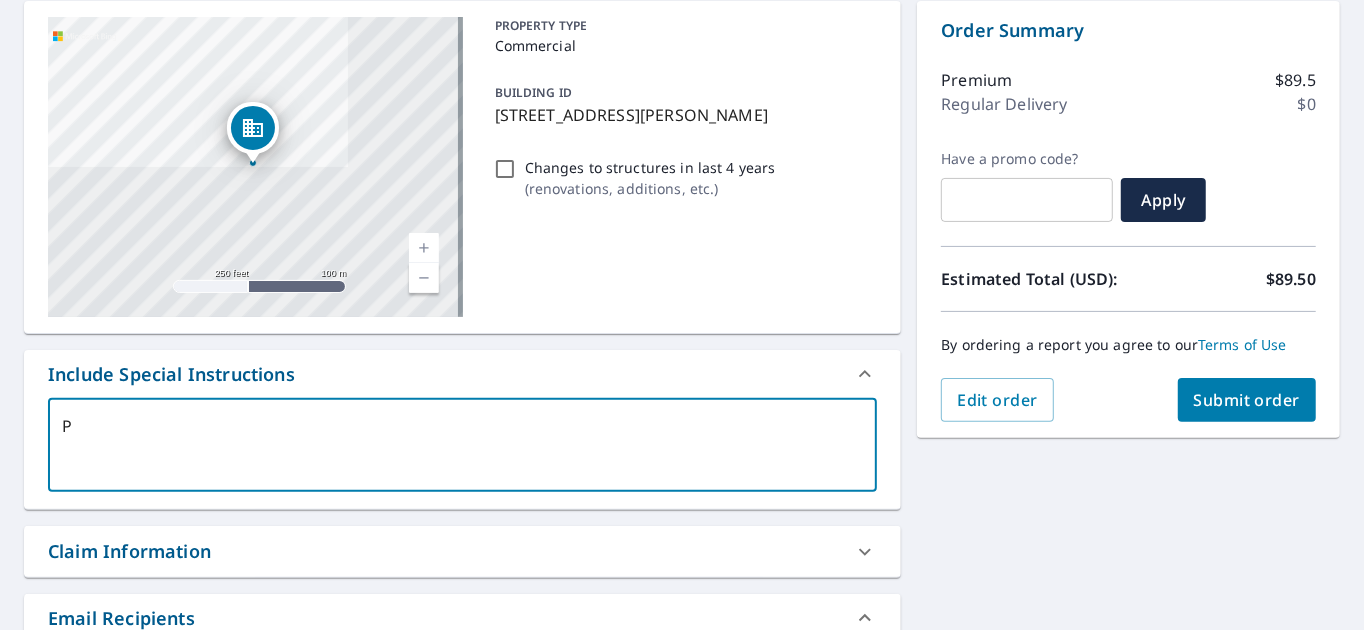 type on "Pl" 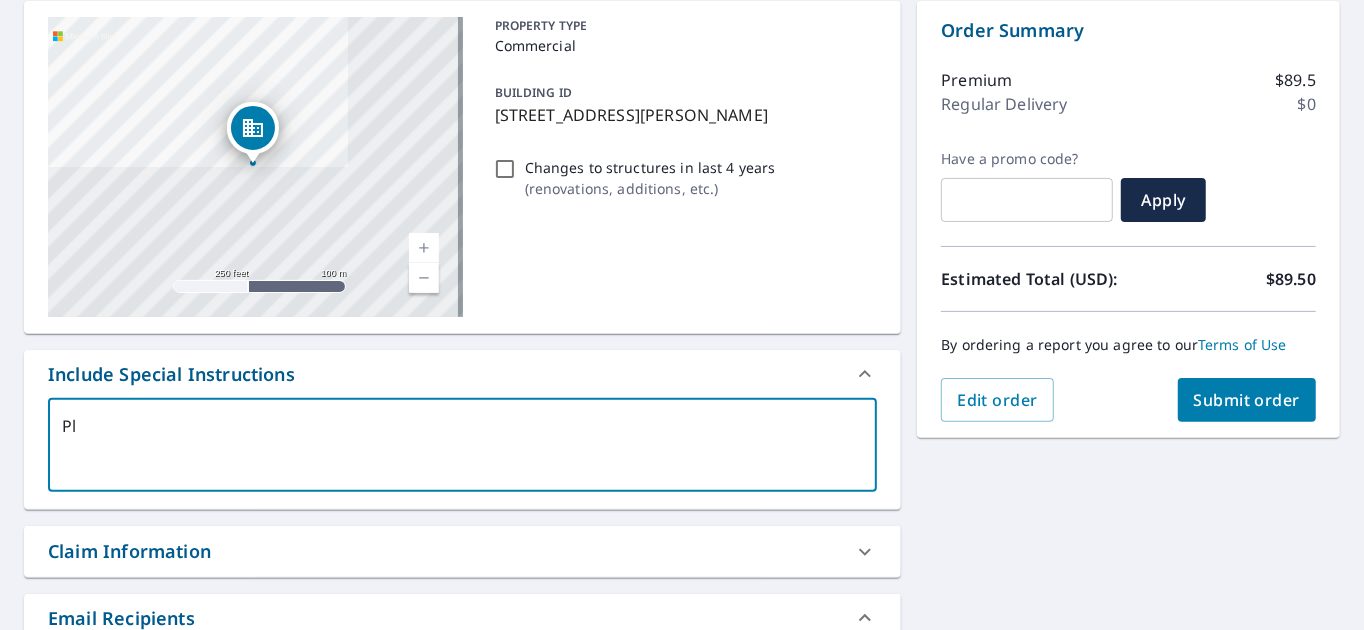 type on "Ple" 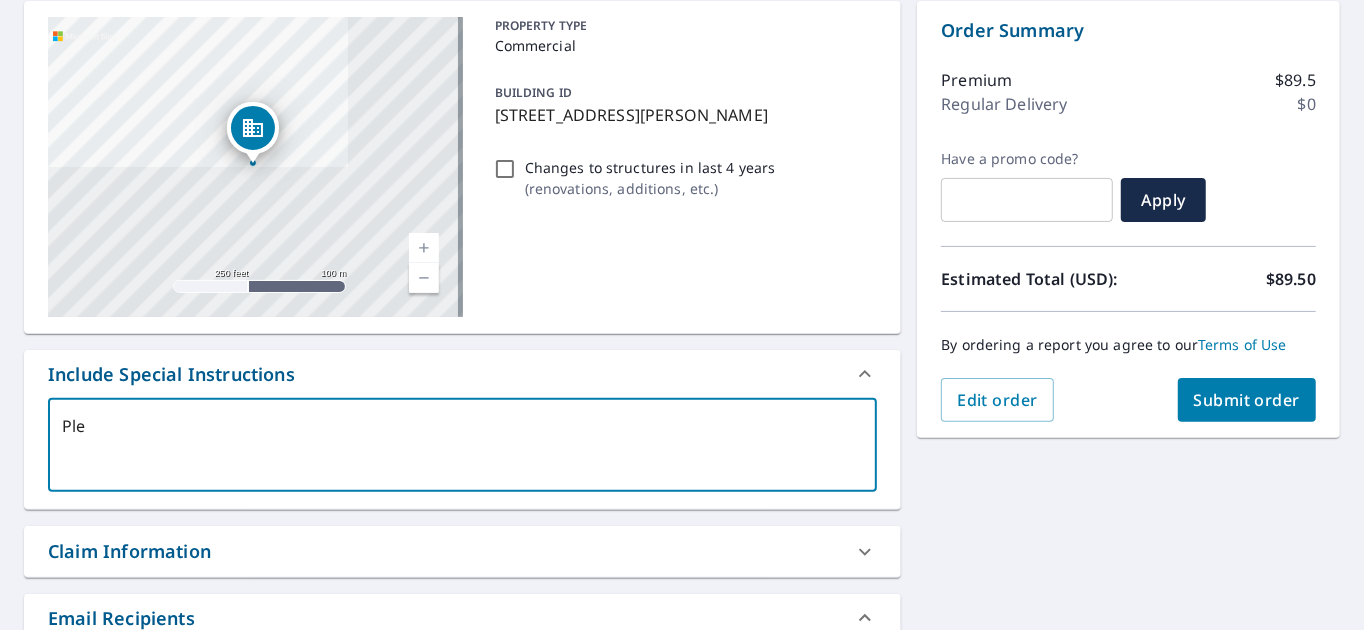 type on "Plea" 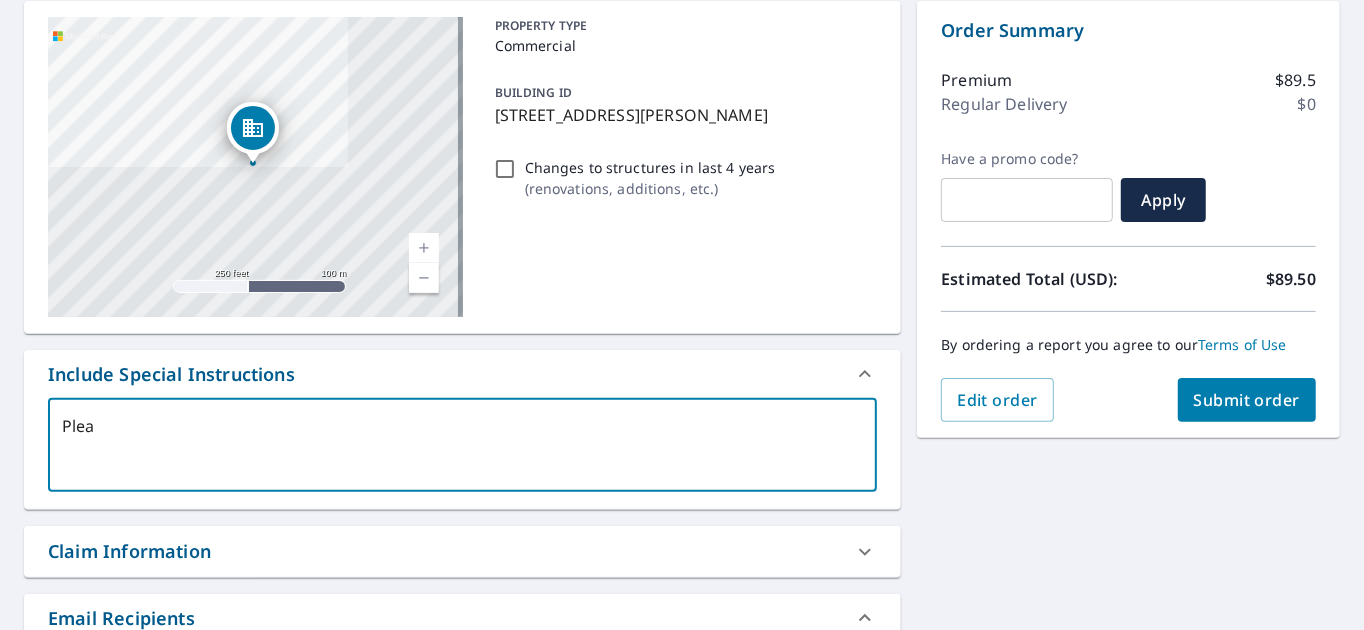 type on "Pleas" 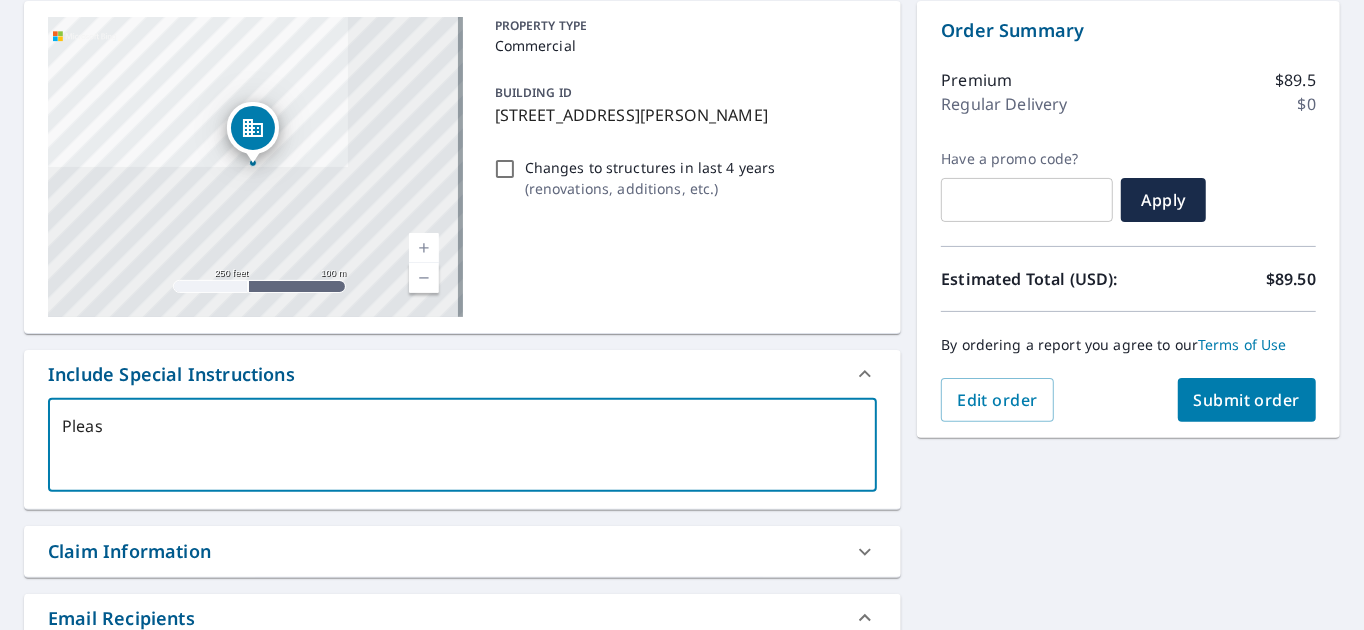 type on "Please" 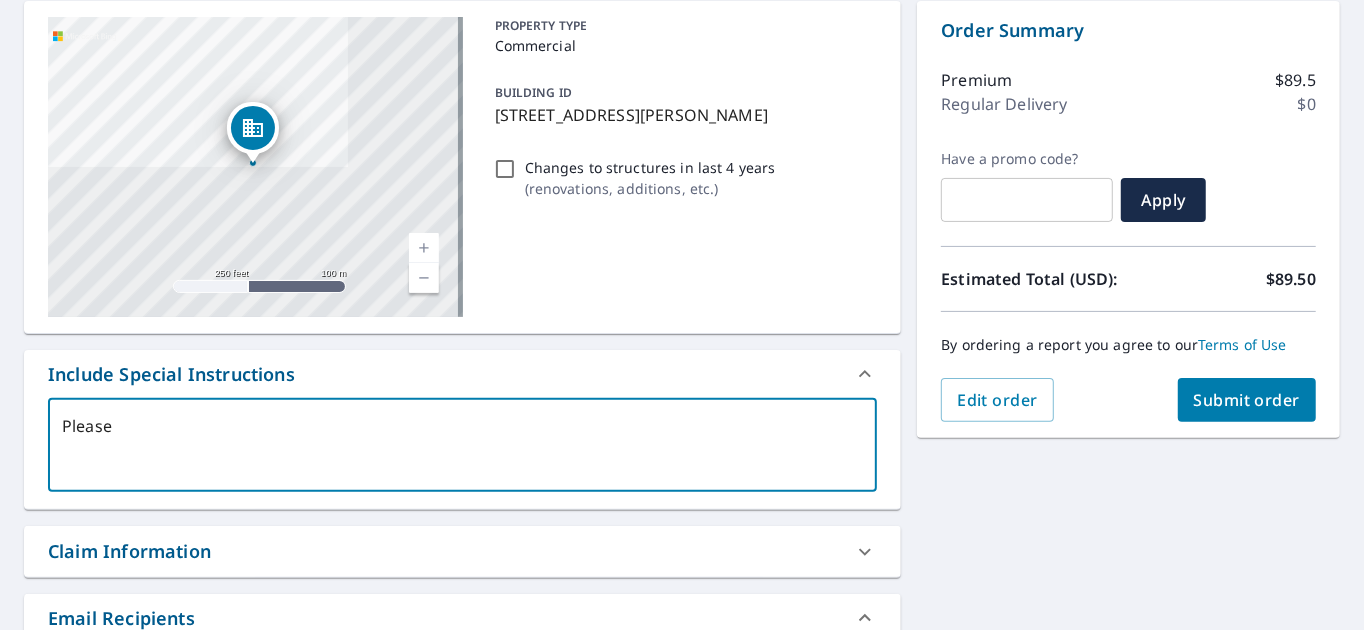 type on "Please" 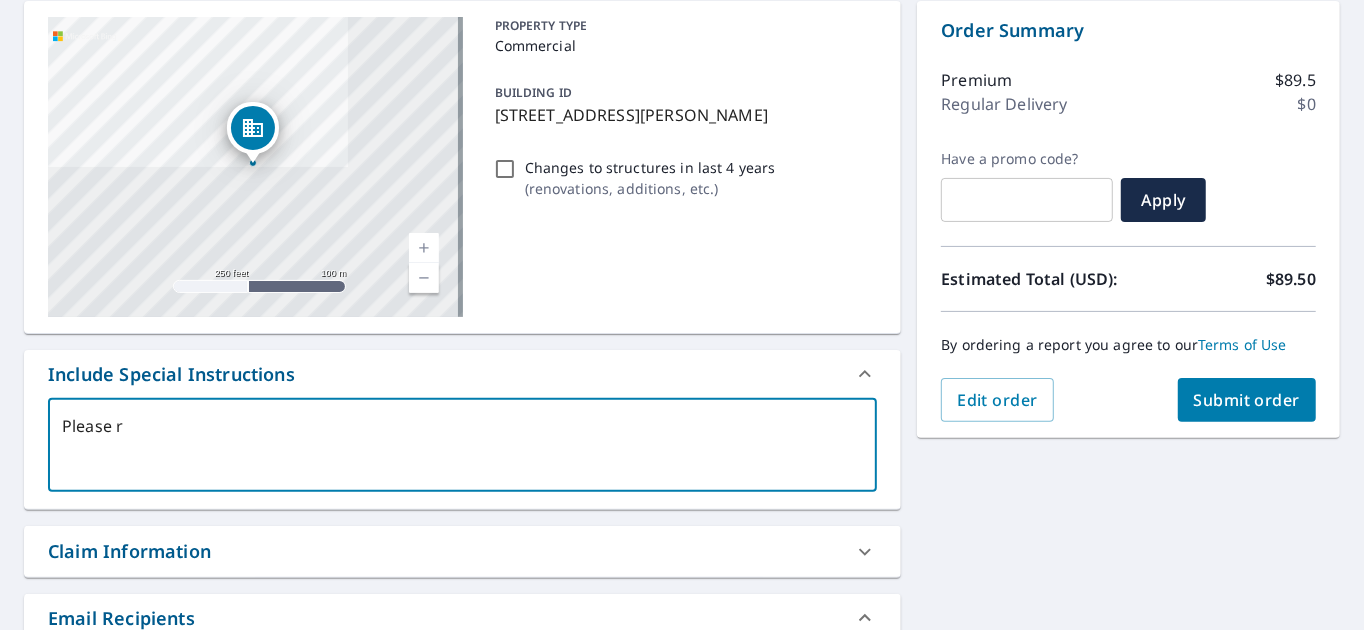 type on "Please re" 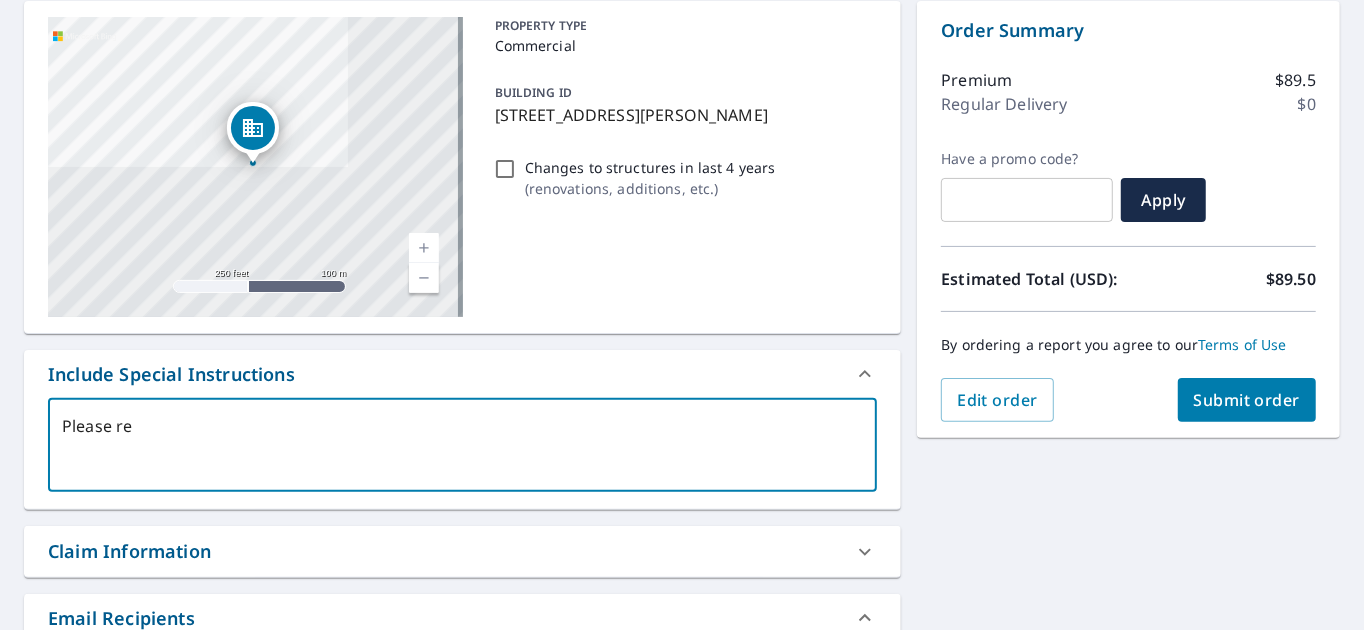 type on "Please res" 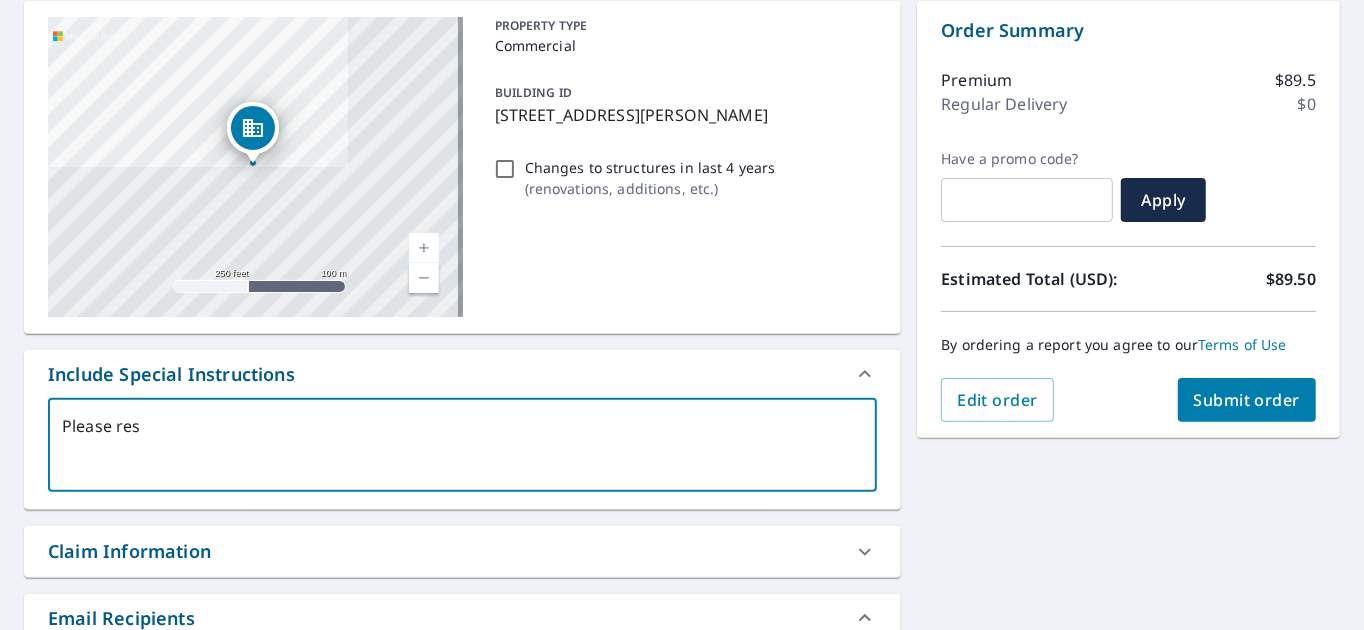type on "Please resu" 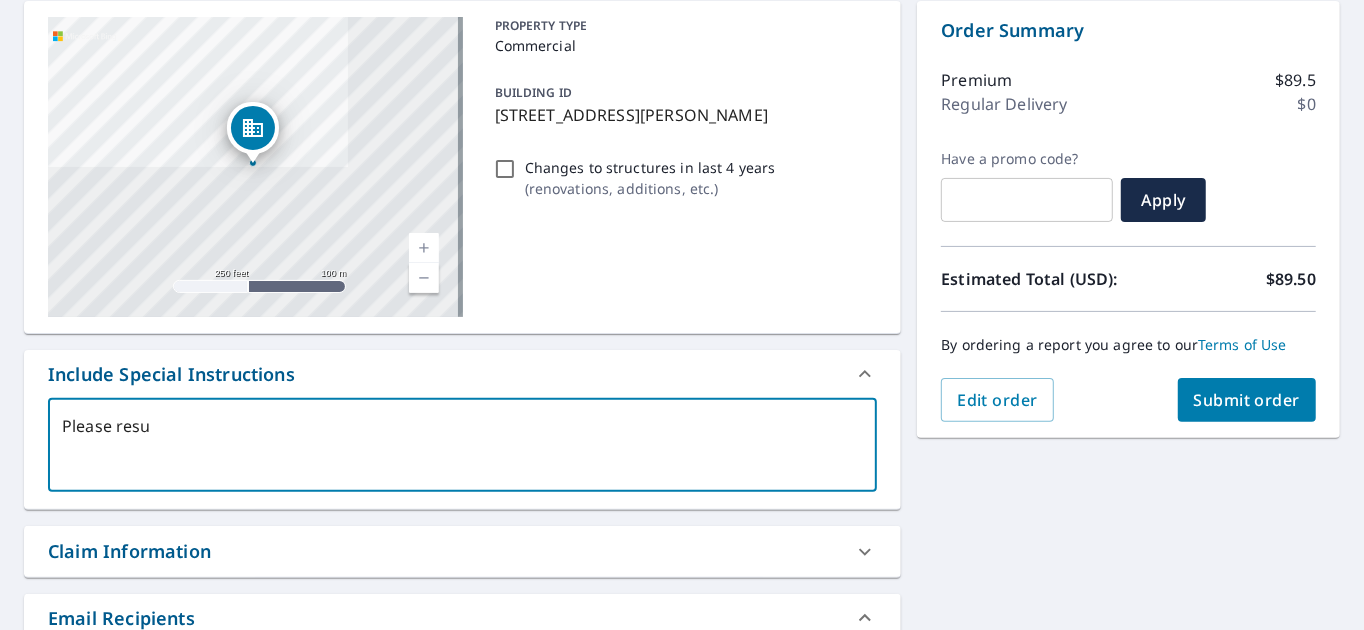 type on "Please resul" 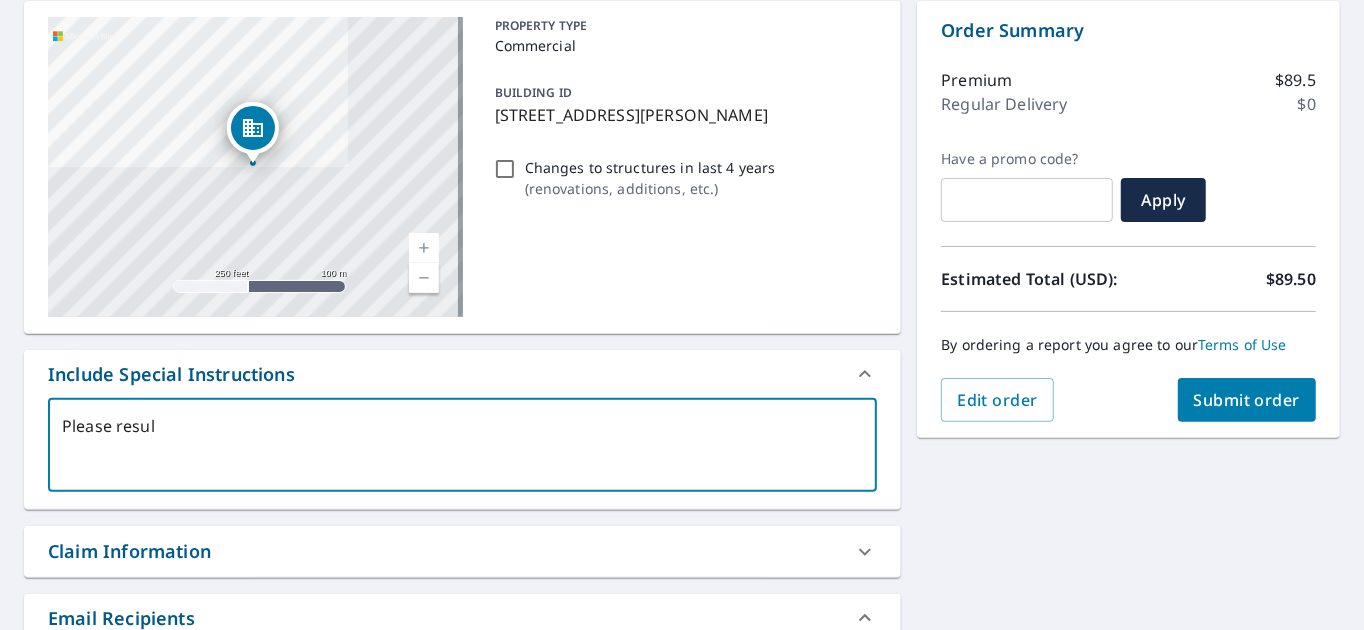 type on "Please result" 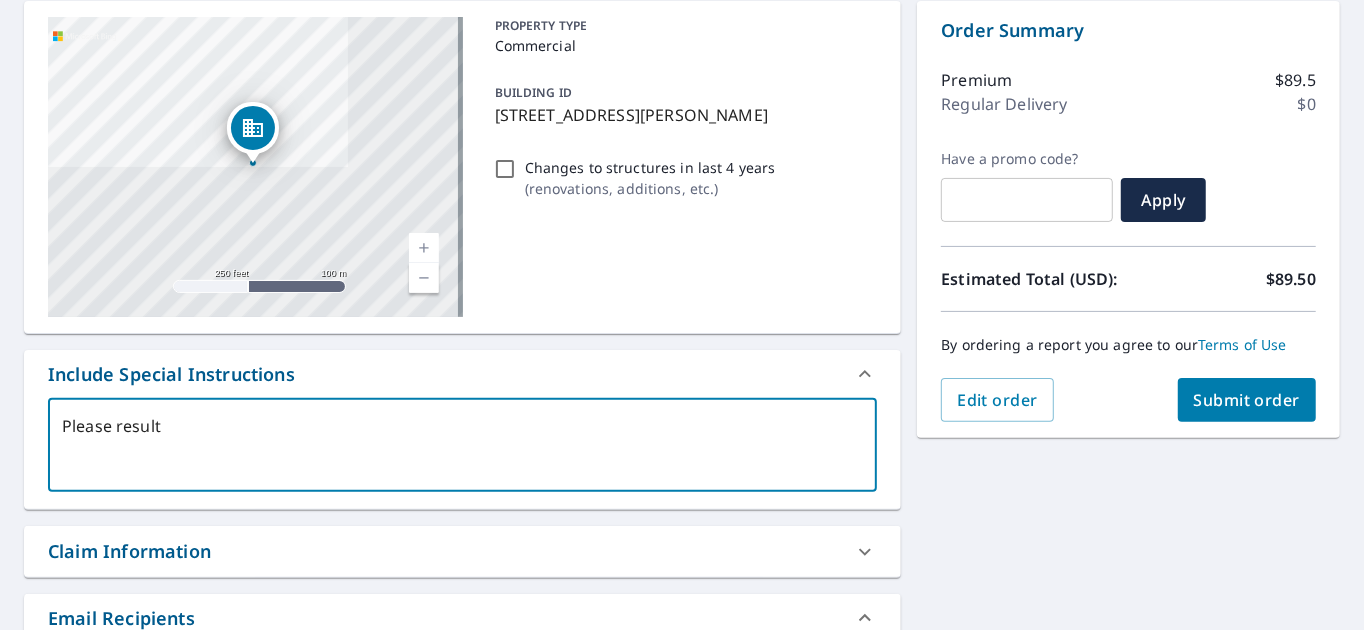 type on "Please results" 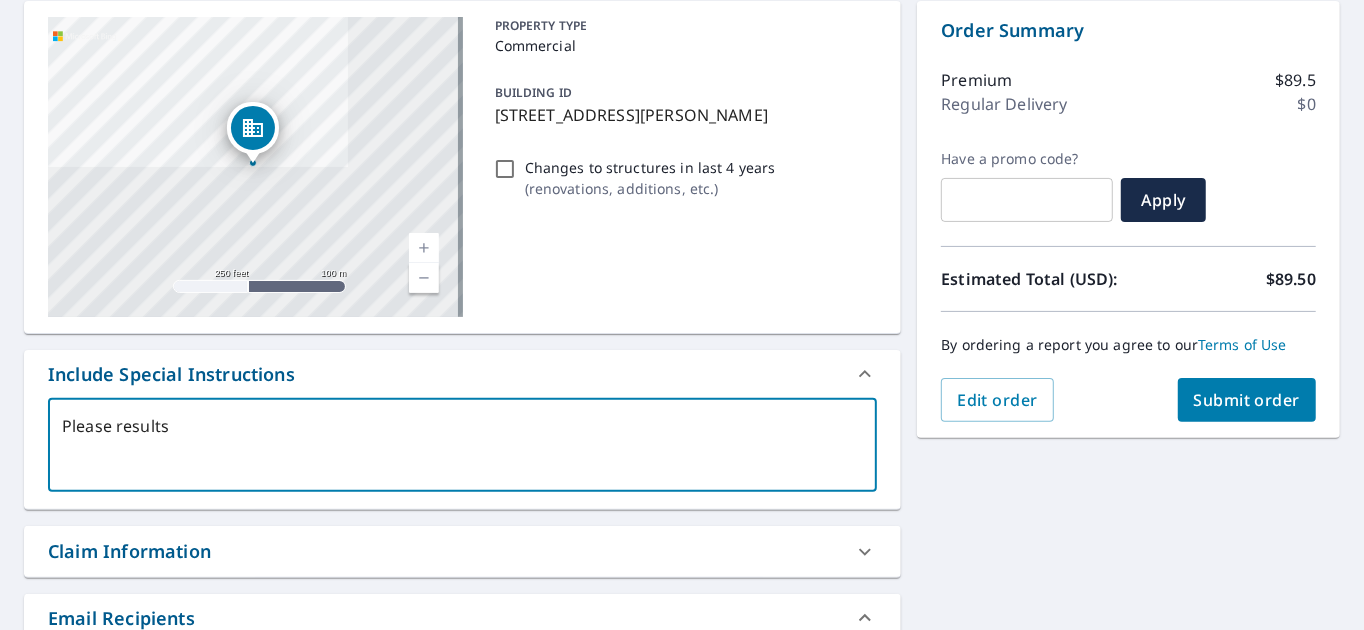 type on "Please results" 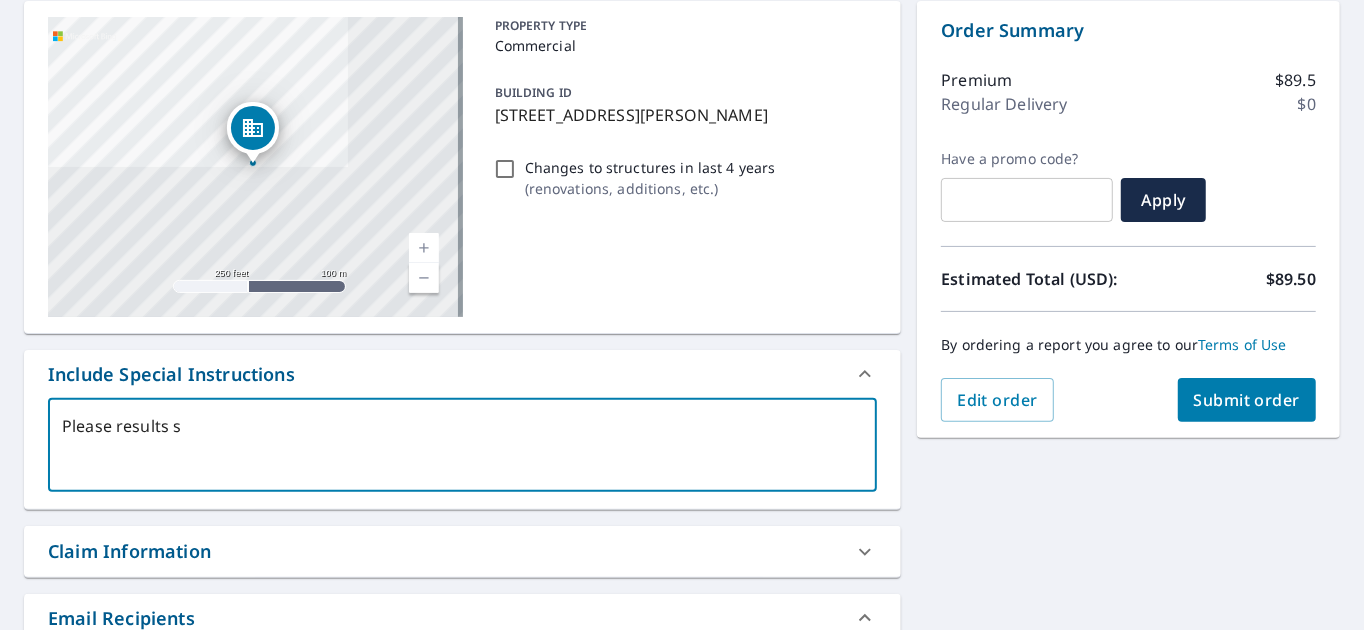 type on "Please results so" 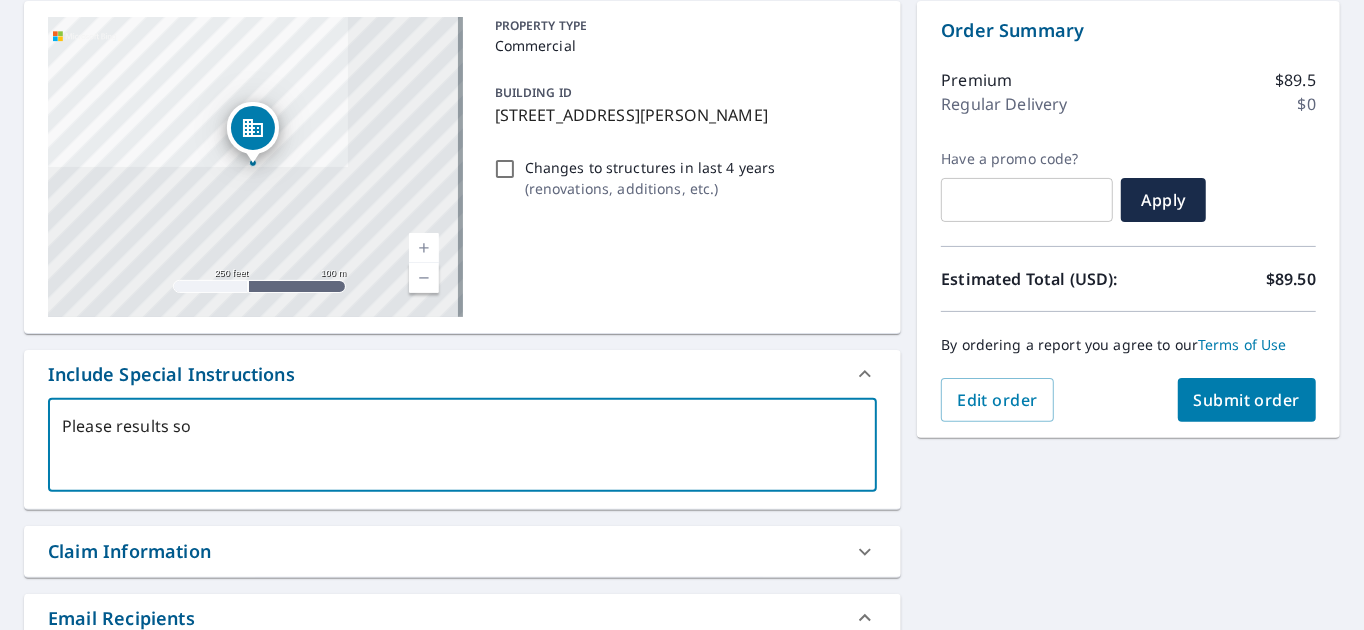 type on "Please results soo" 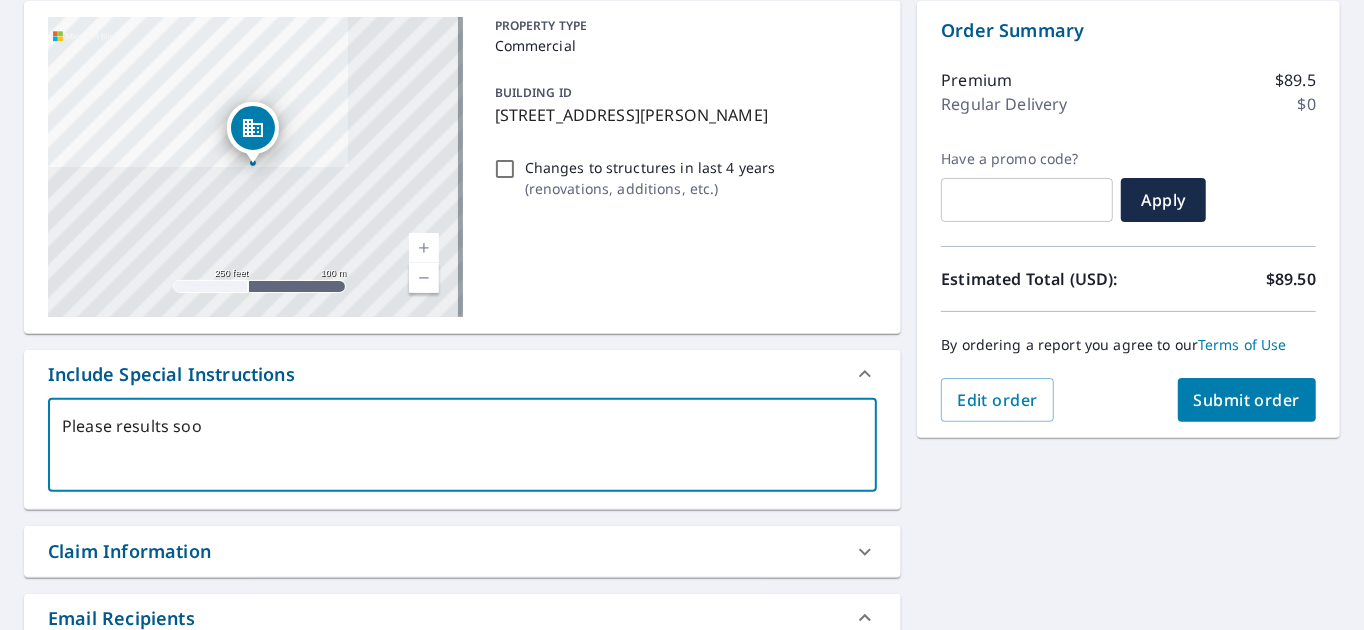 type on "Please results soon" 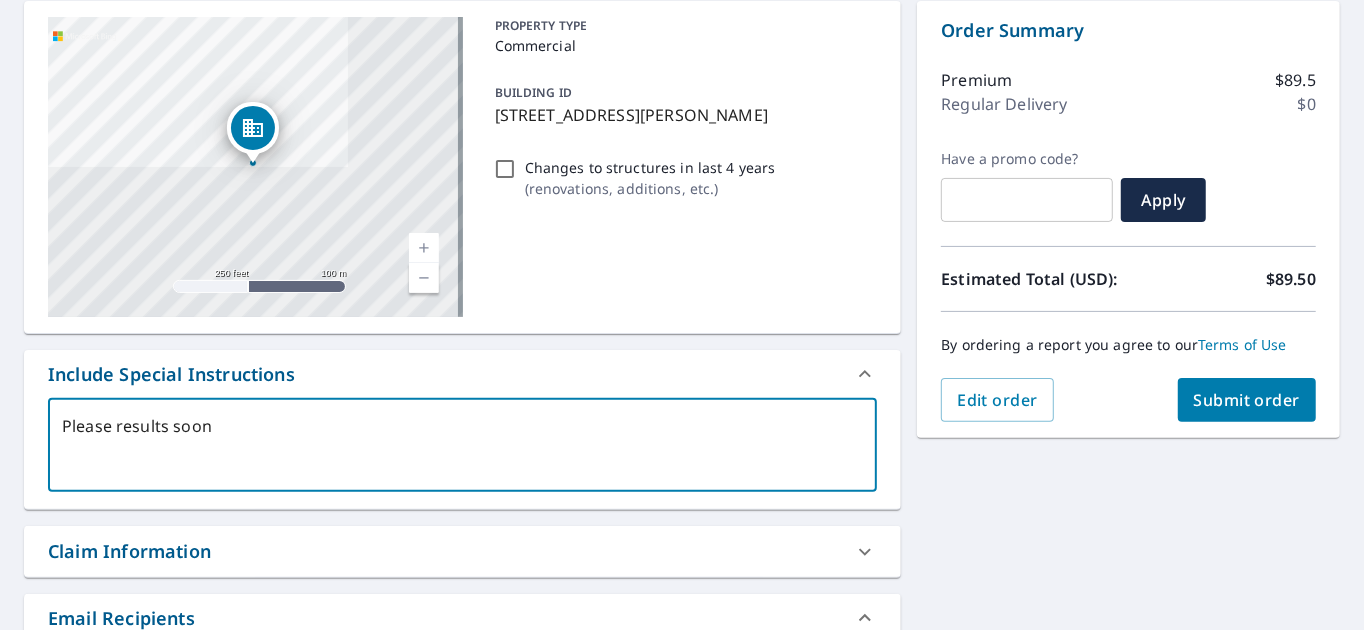 type on "Please results soon" 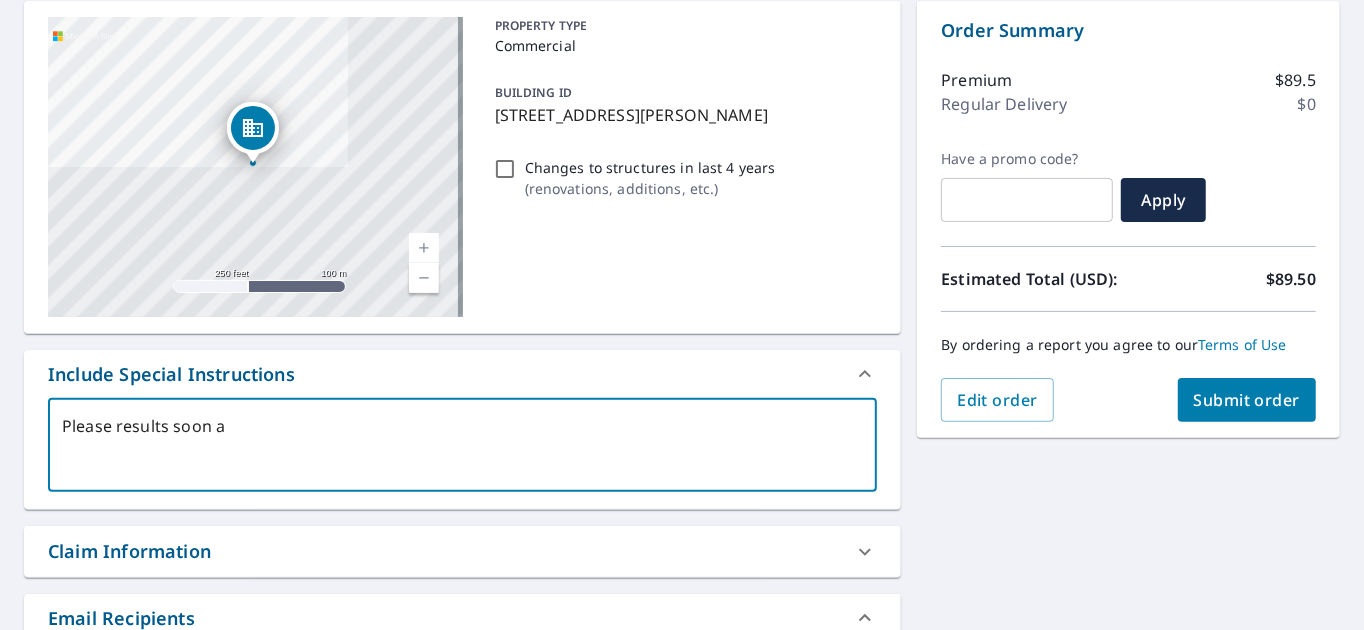 type on "Please results soon as" 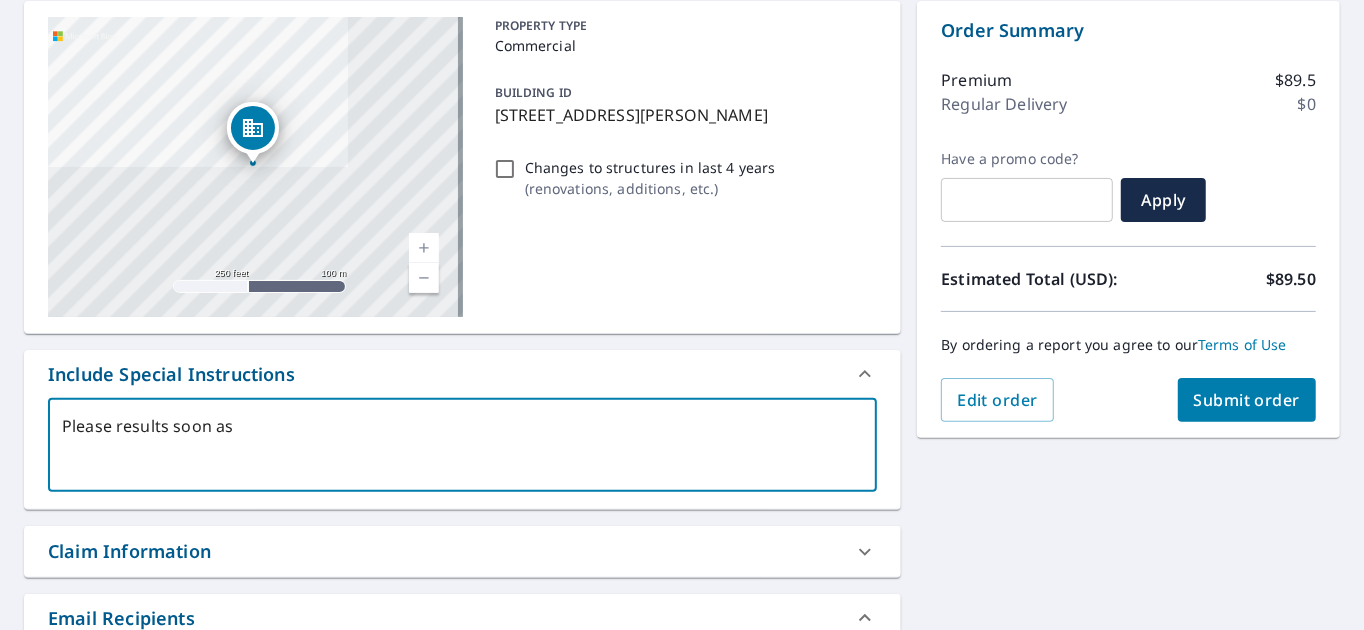 type on "Please results soon as" 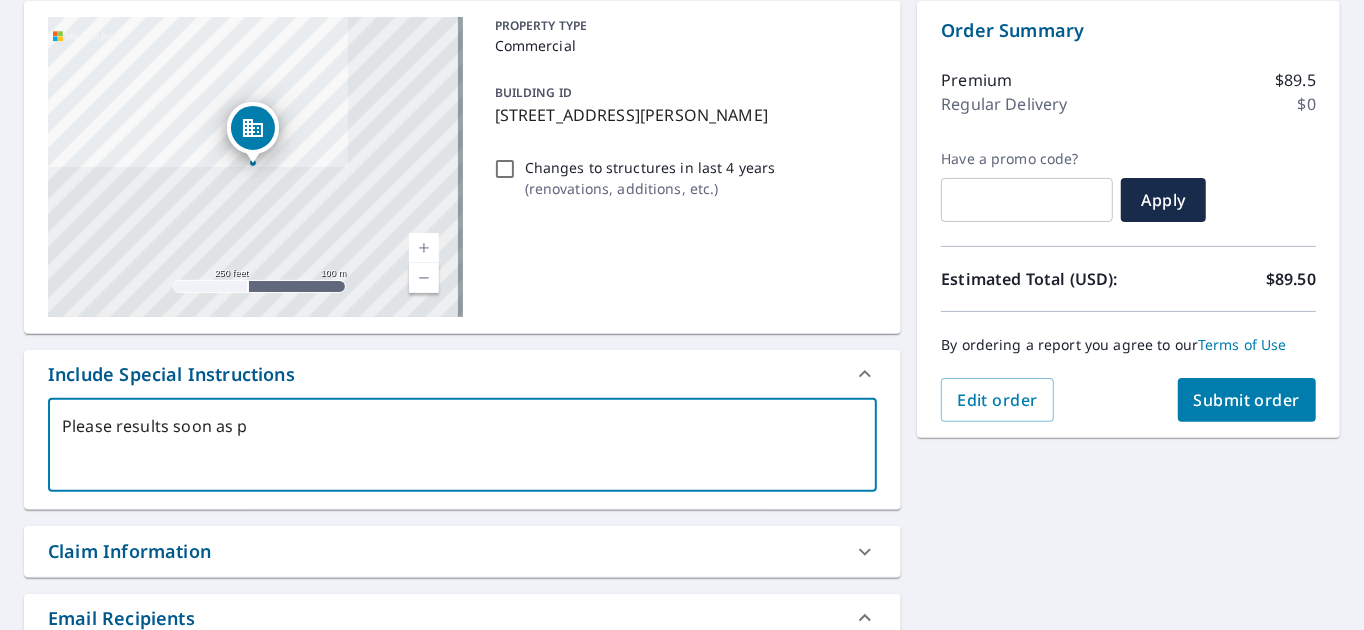 type on "Please results soon as po" 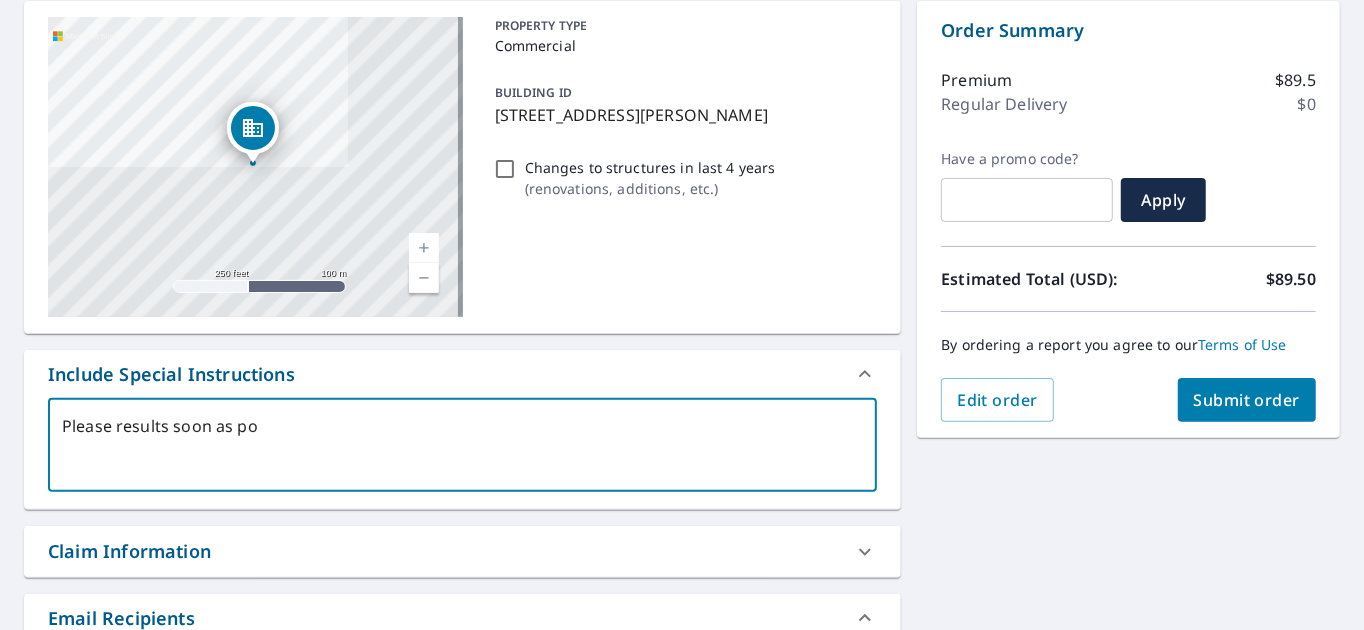 type on "Please results soon as pos" 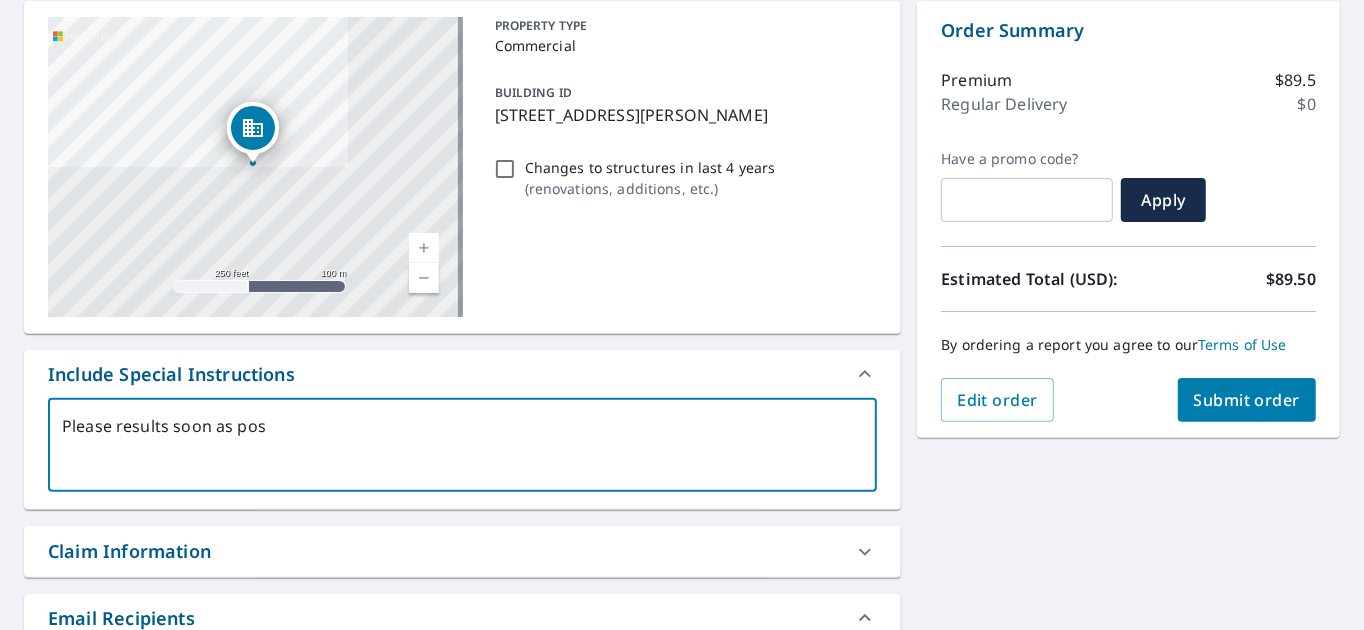 type on "Please results soon as poss" 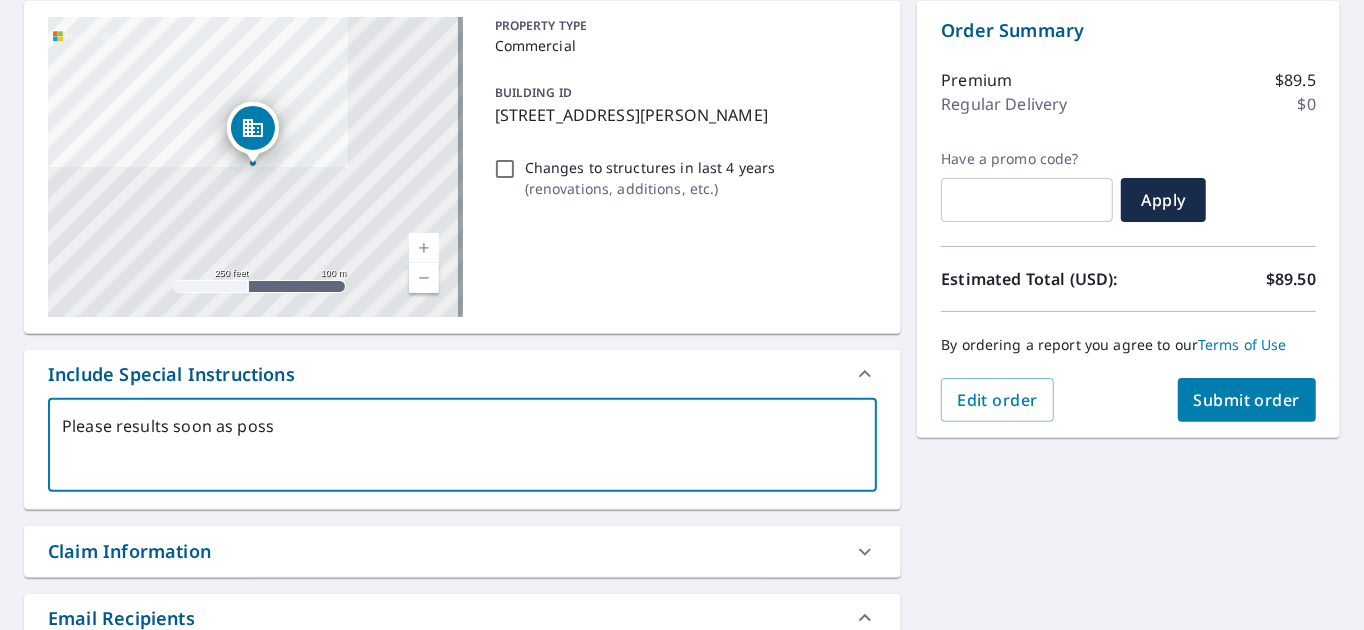 type on "Please results soon as possi" 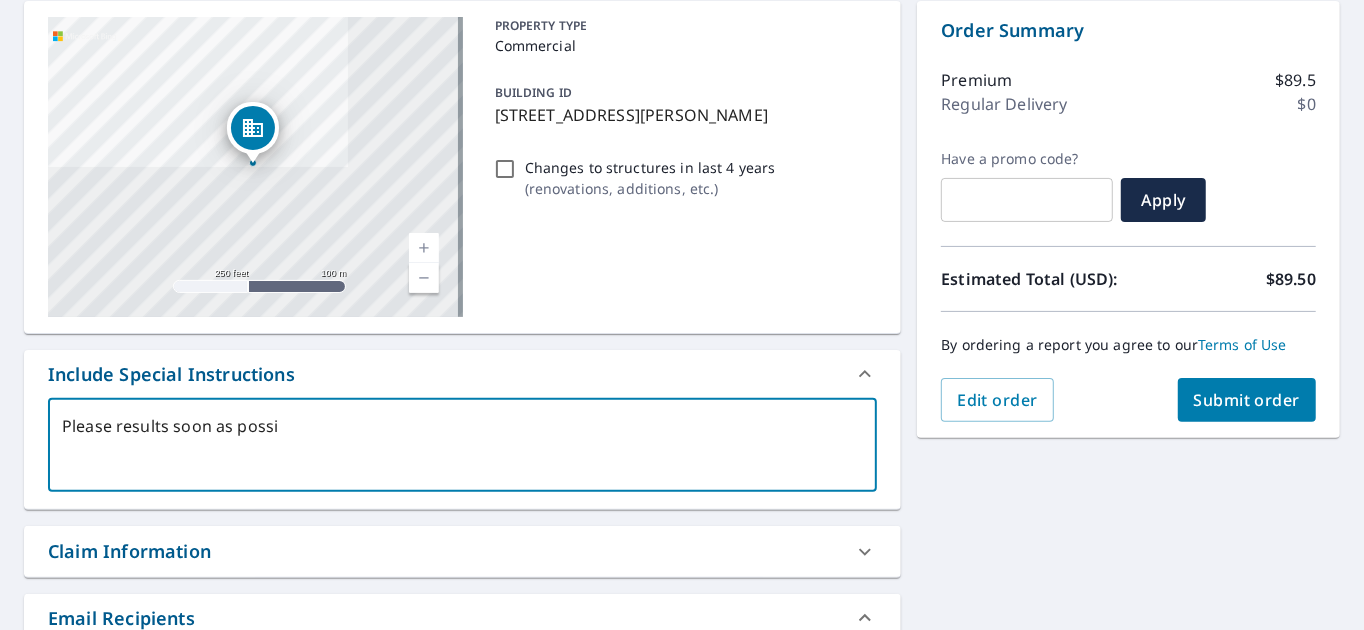 type on "Please results soon as possib" 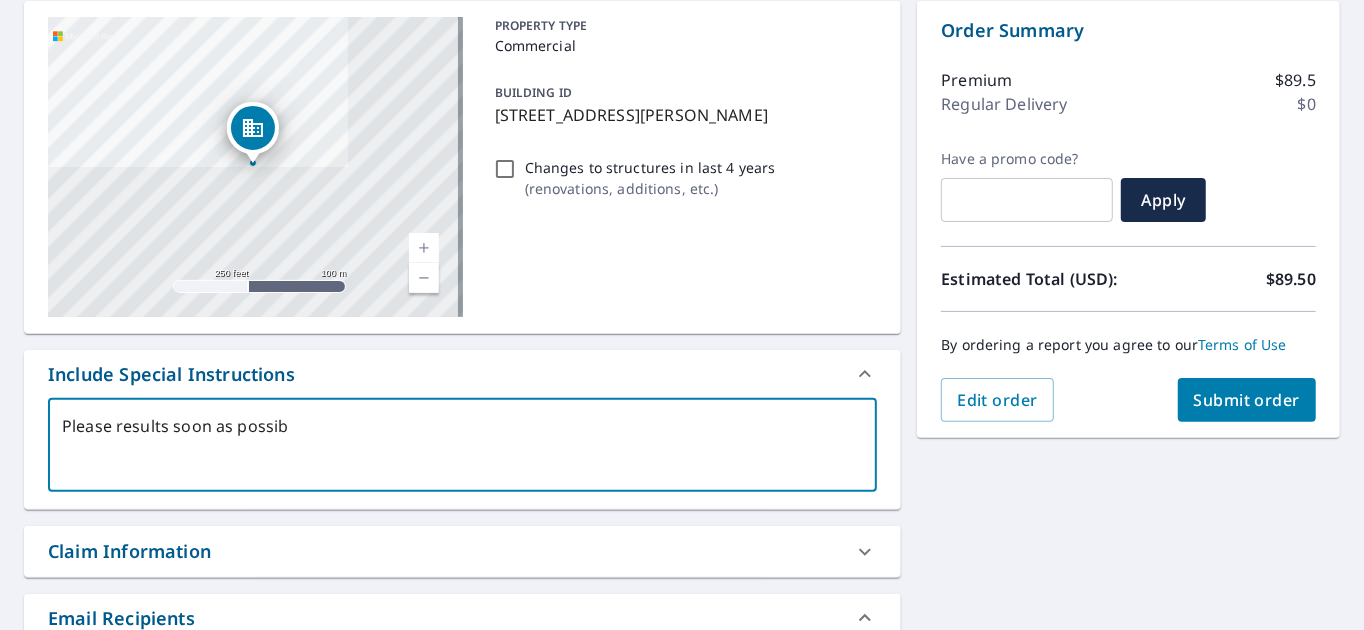 type on "Please results soon as possibl" 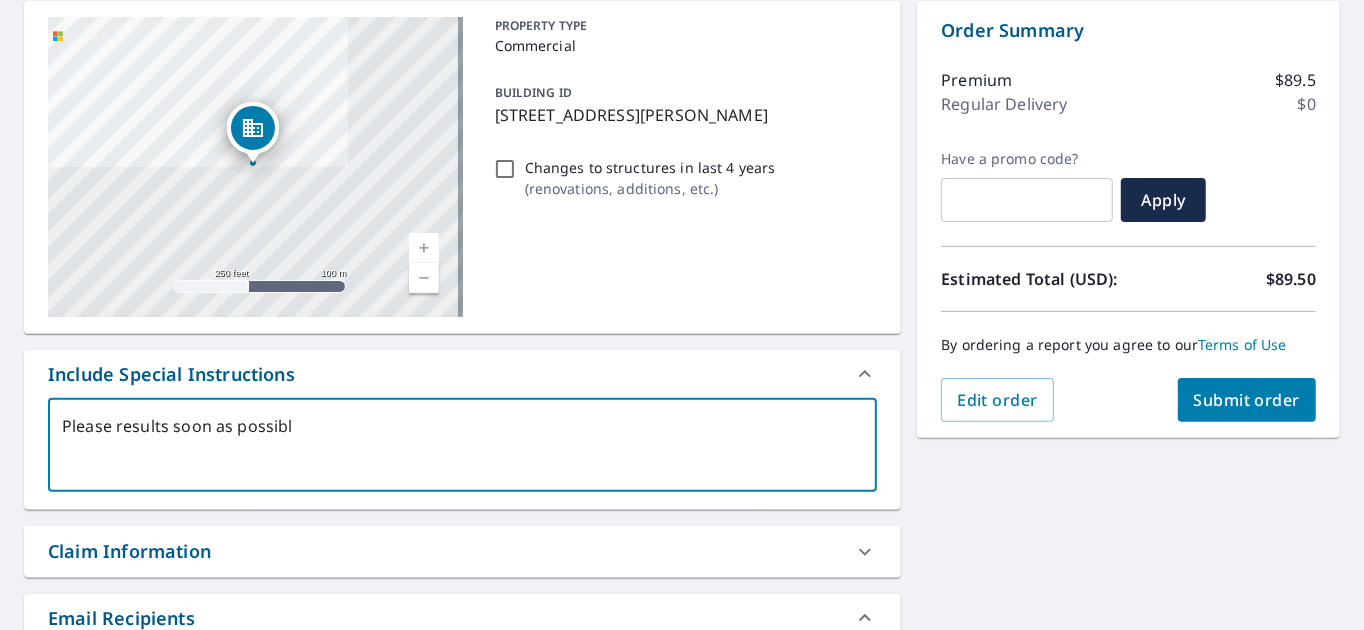 type on "Please results soon as possible" 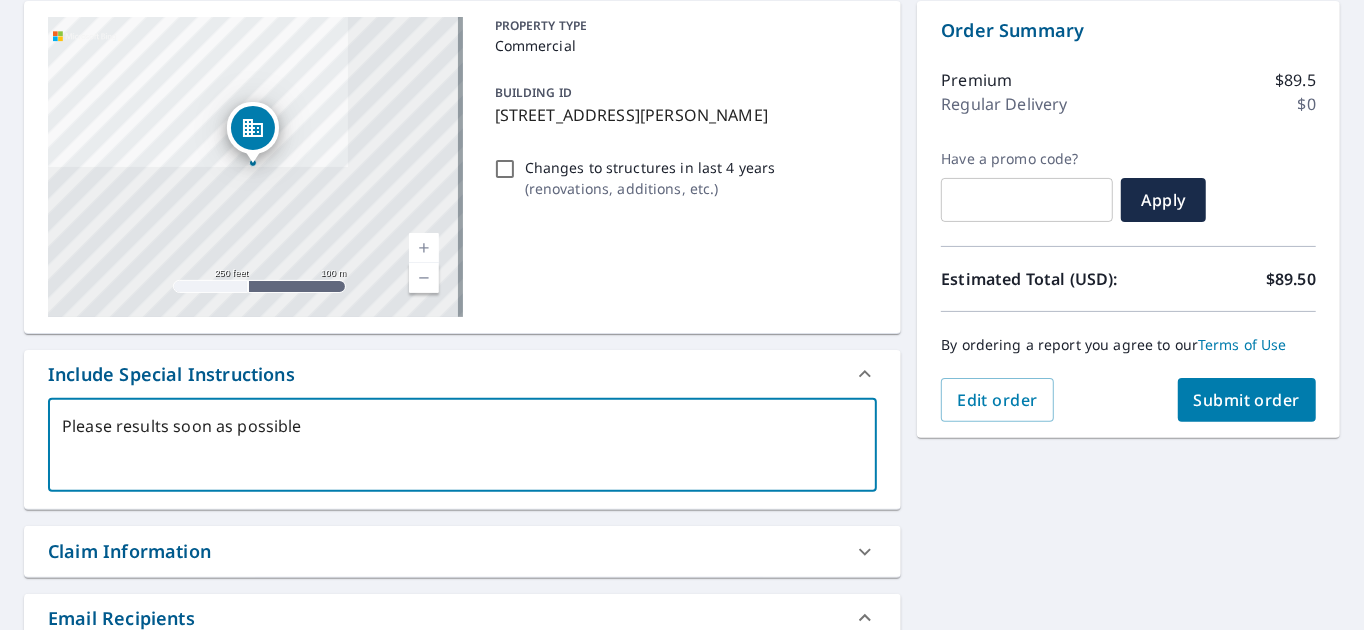 type on "Please results soon as possible" 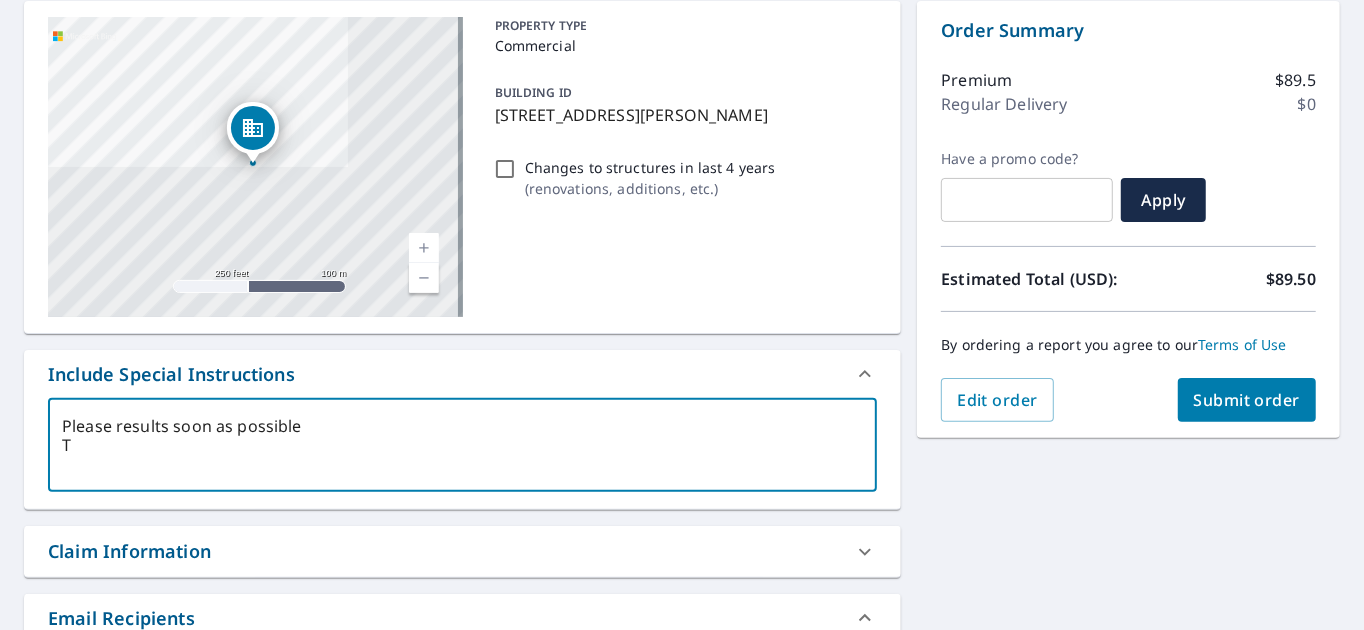 type on "Please results soon as possible
Th" 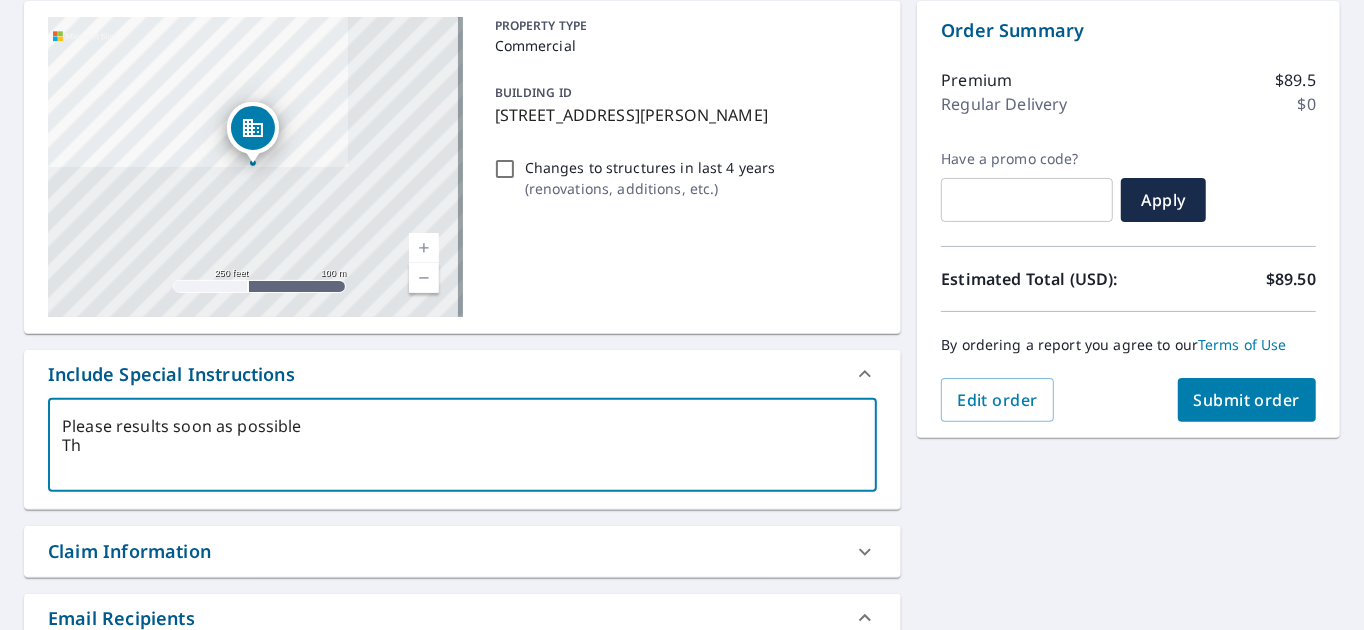 type on "Please results soon as possible
Tha" 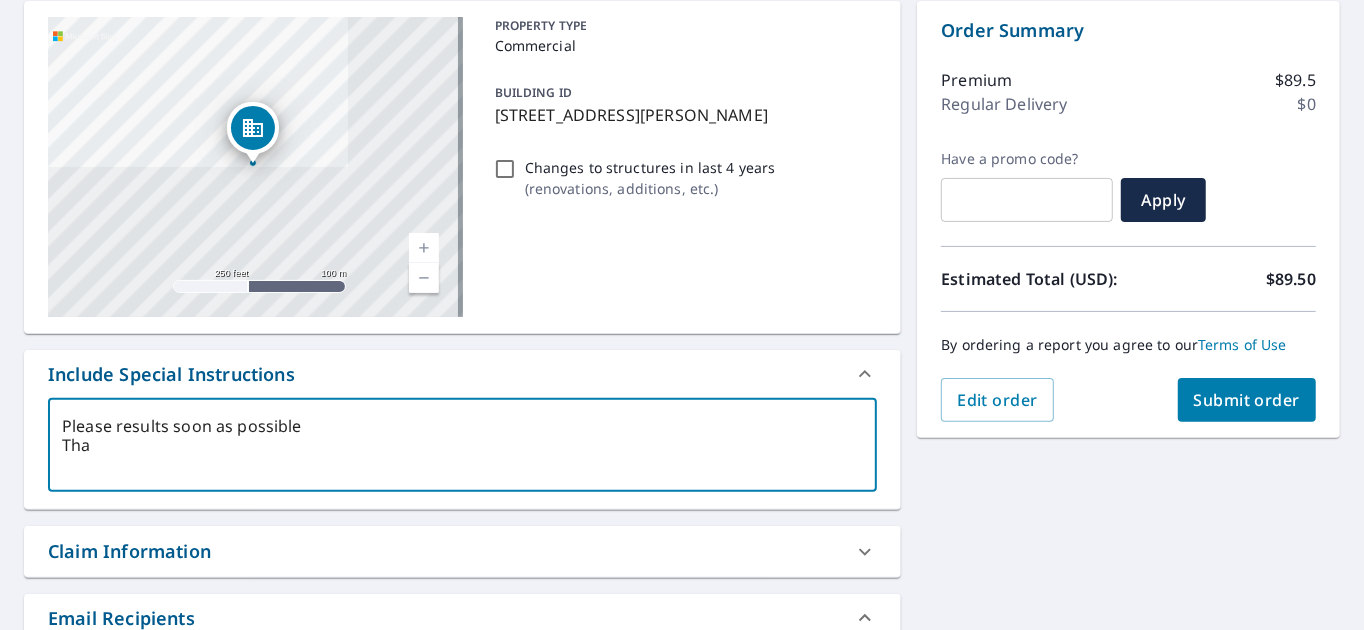 type on "Please results soon as possible
Than" 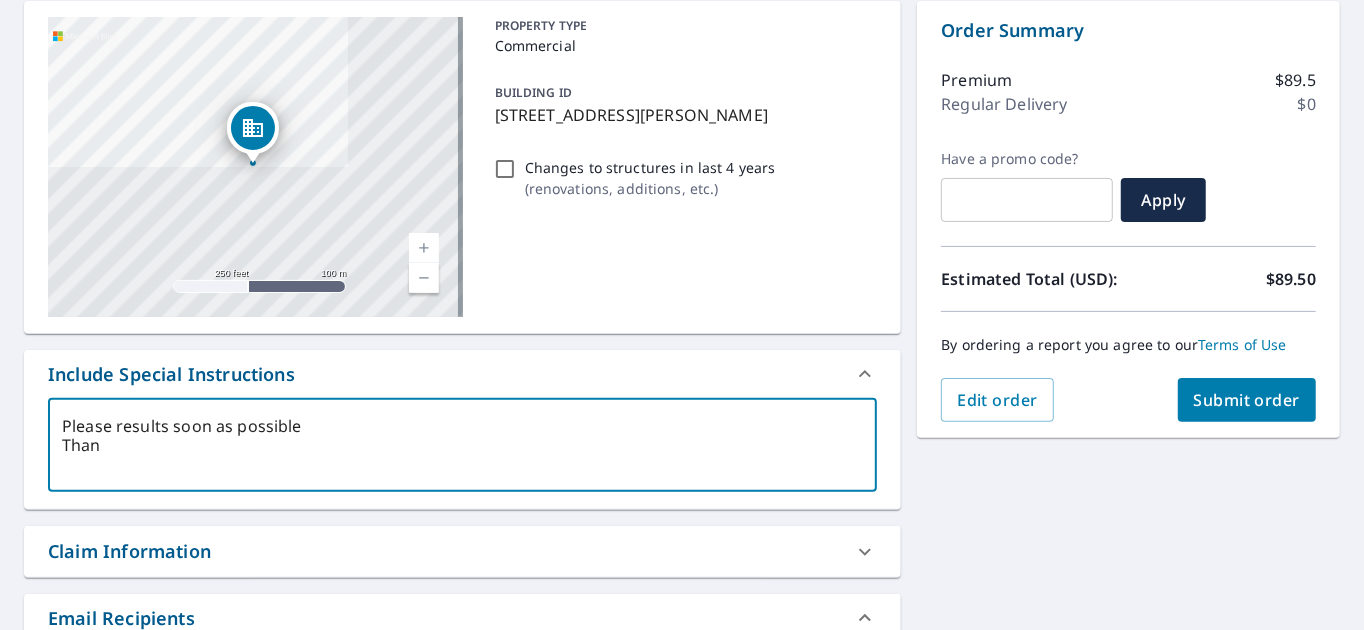 type on "Please results soon as possible
Thank" 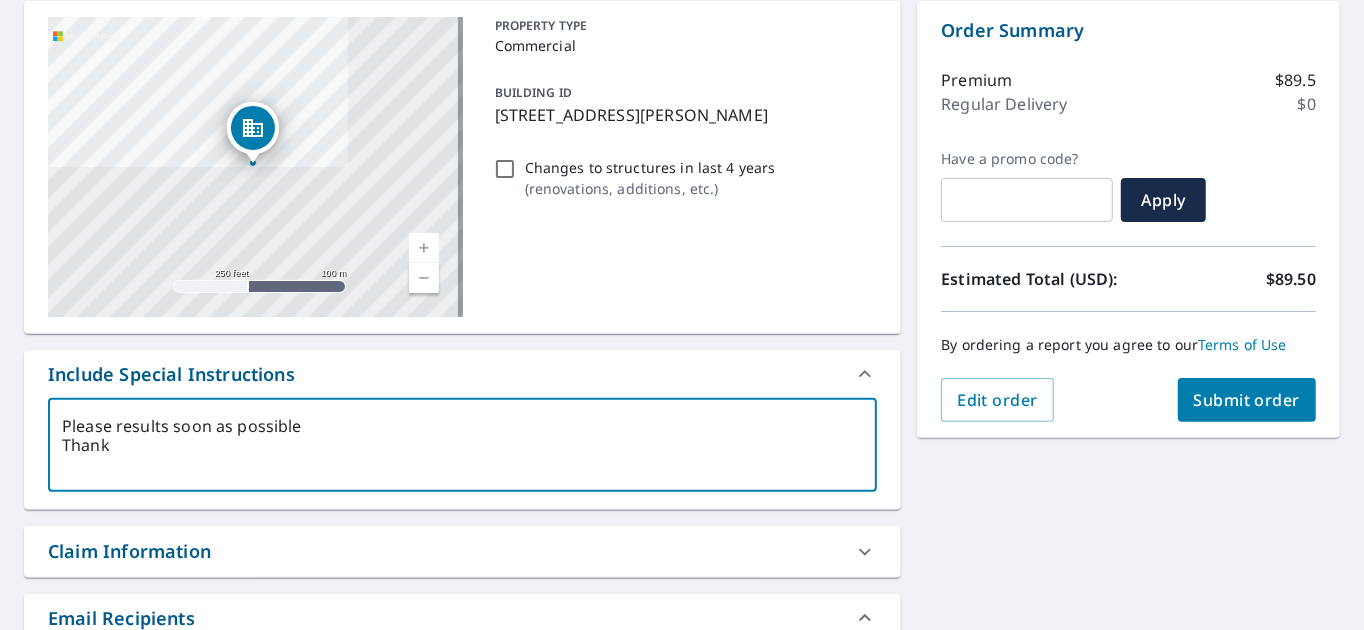 type on "Please results soon as possible
Thanks" 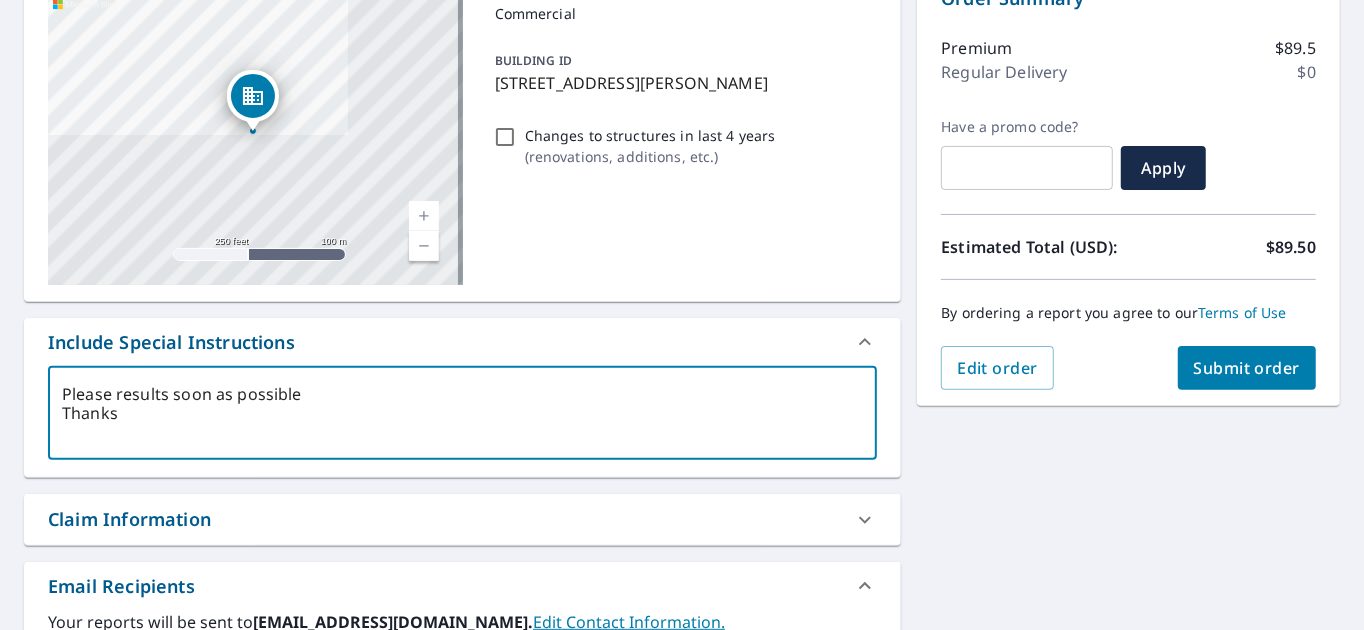 scroll, scrollTop: 200, scrollLeft: 0, axis: vertical 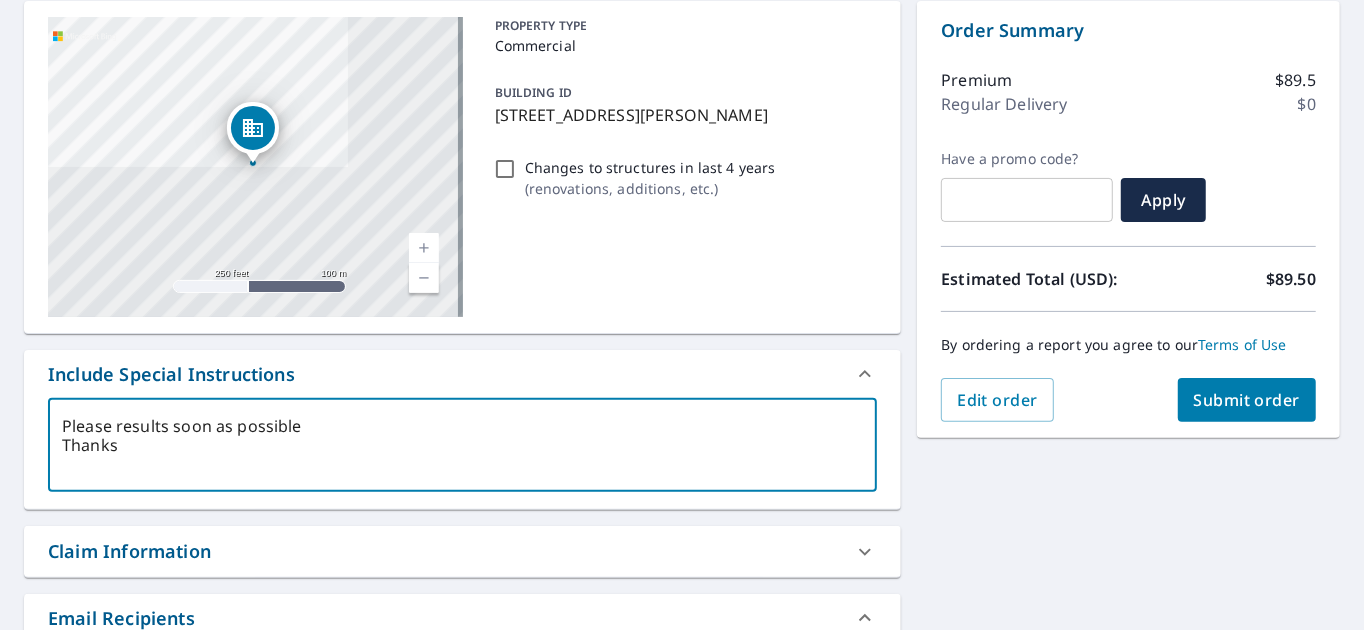 type on "Please results soon as possible
Thanks" 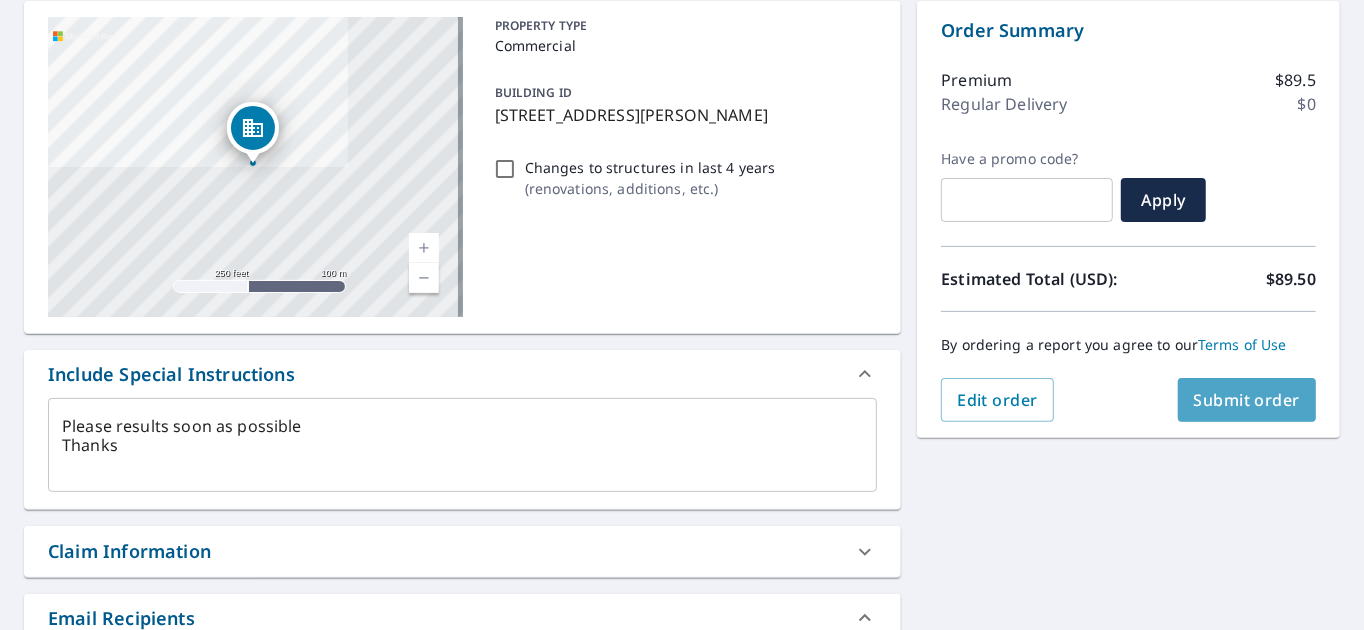 click on "Submit order" at bounding box center [1247, 400] 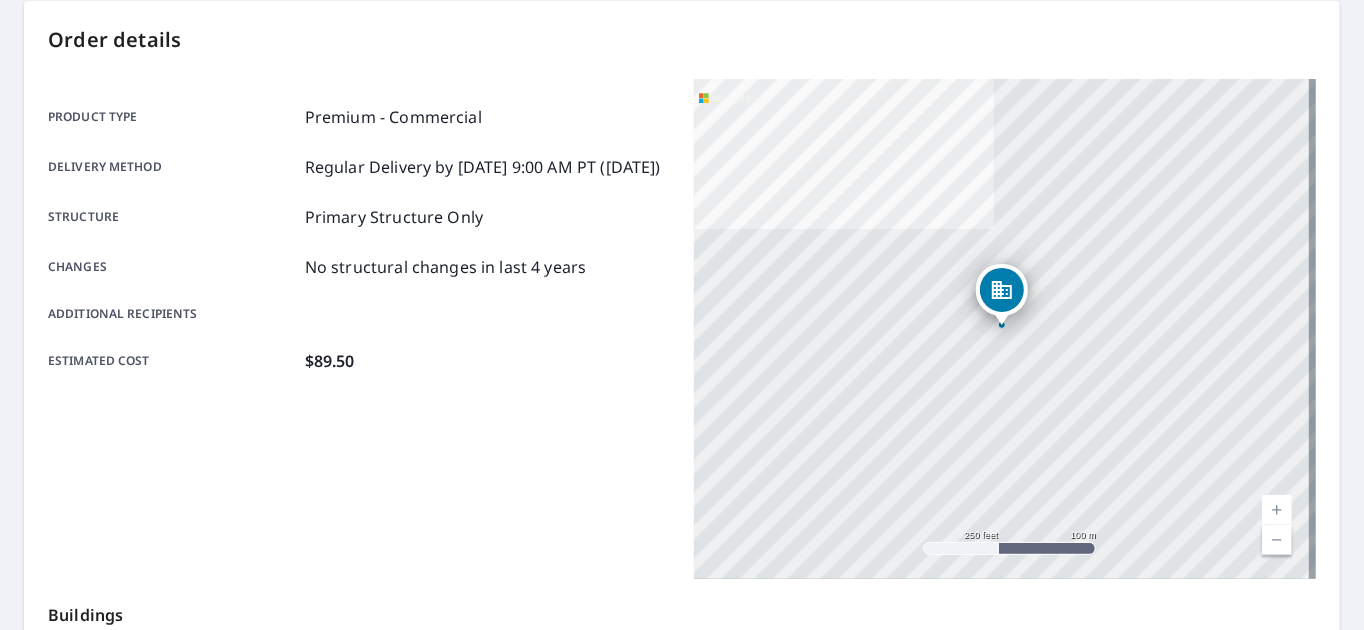 click on "511 Lockwood Dr Houston, TX 77011" at bounding box center [1005, 329] 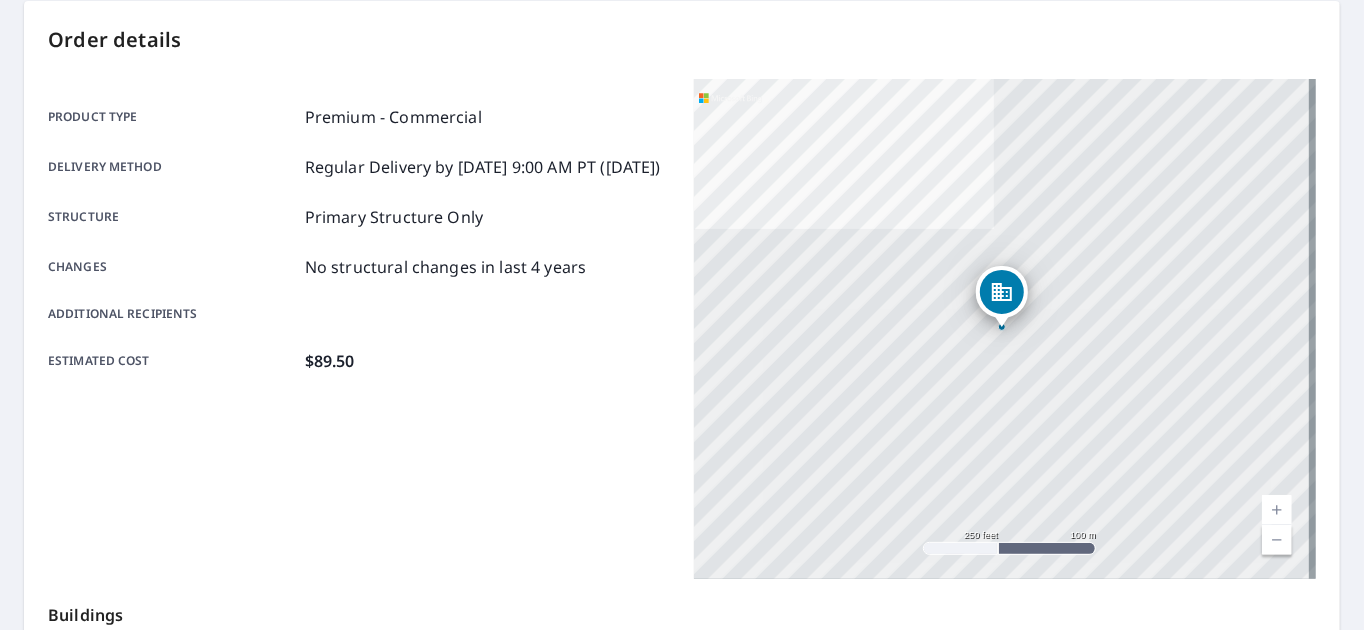 click on "511 Lockwood Dr Houston, TX 77011" at bounding box center [1005, 329] 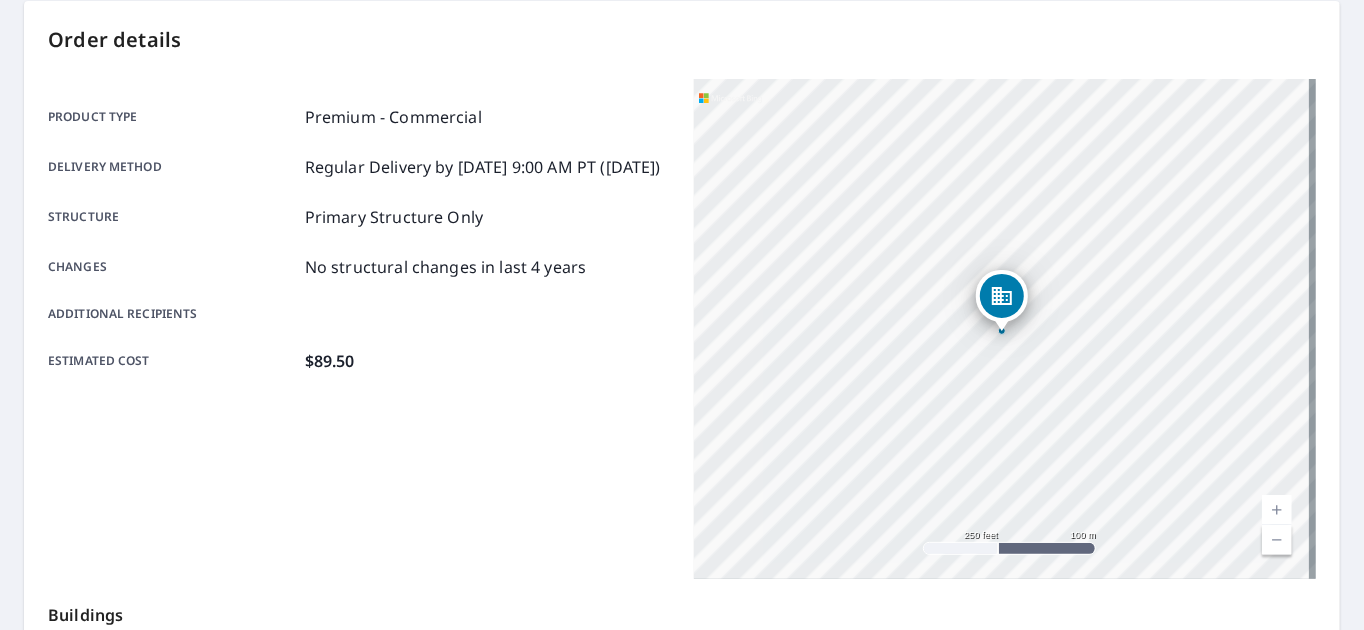 click on "511 Lockwood Dr Houston, TX 77011" at bounding box center [1005, 329] 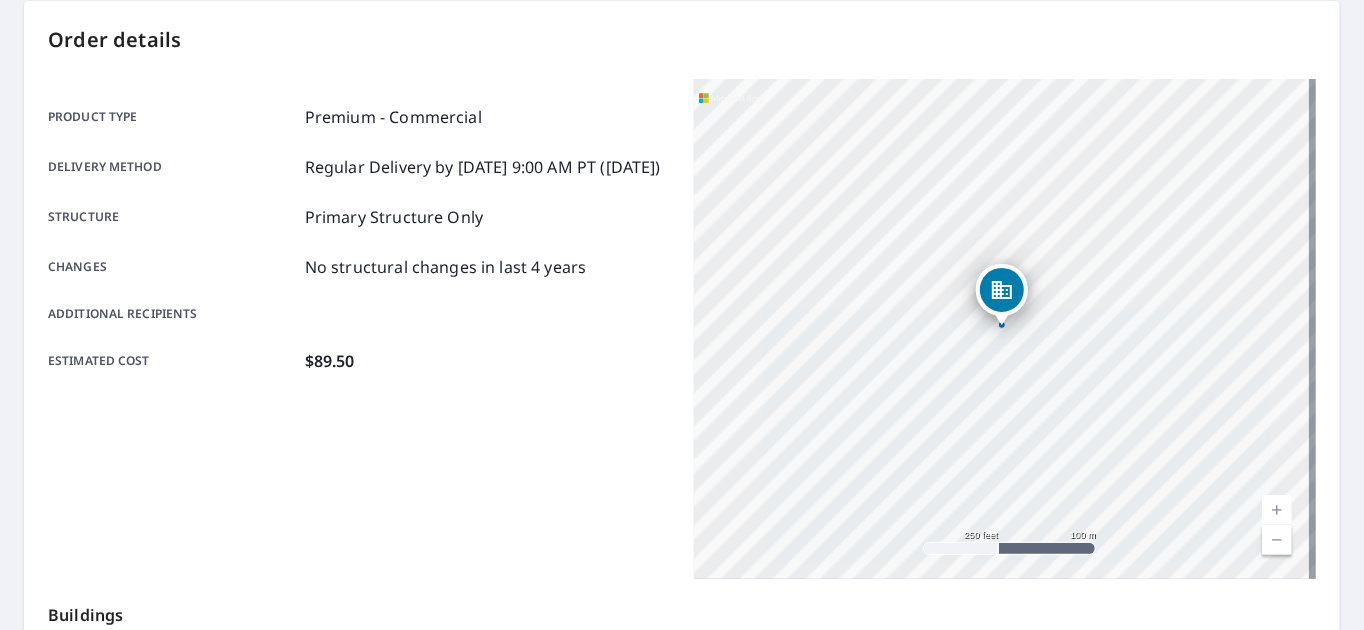click on "511 Lockwood Dr Houston, TX 77011" at bounding box center (1005, 329) 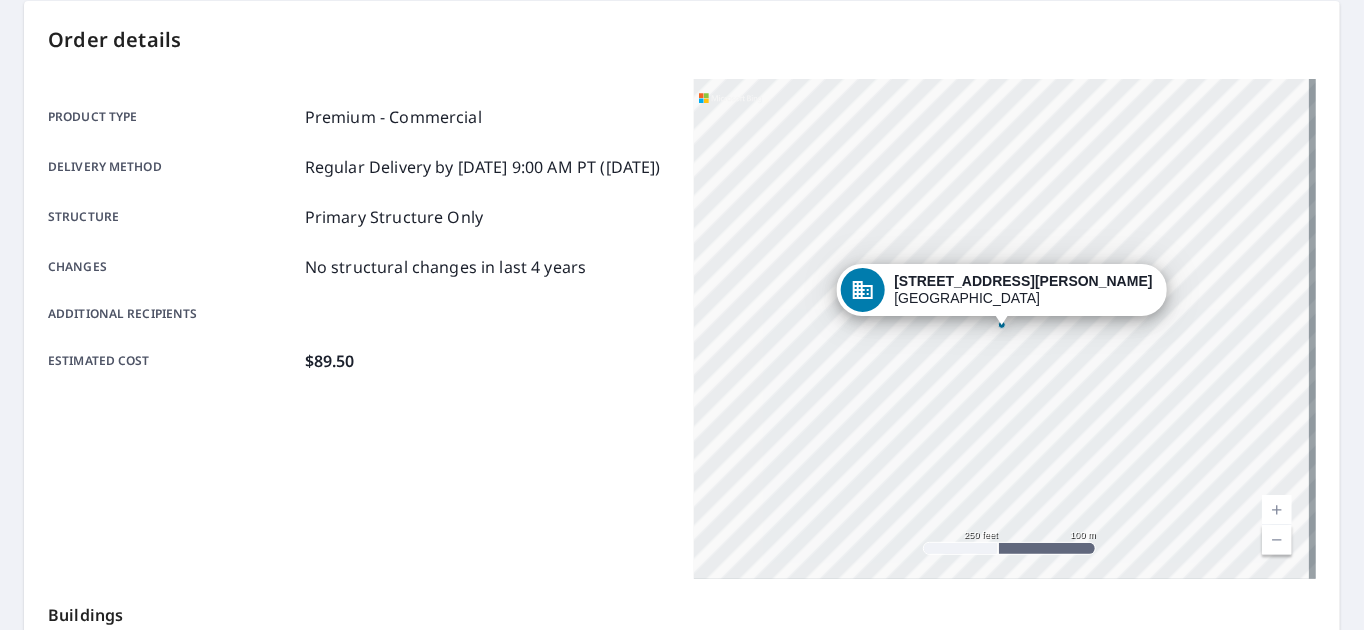 click on "511 Lockwood Dr Houston, TX 77011" at bounding box center [1005, 329] 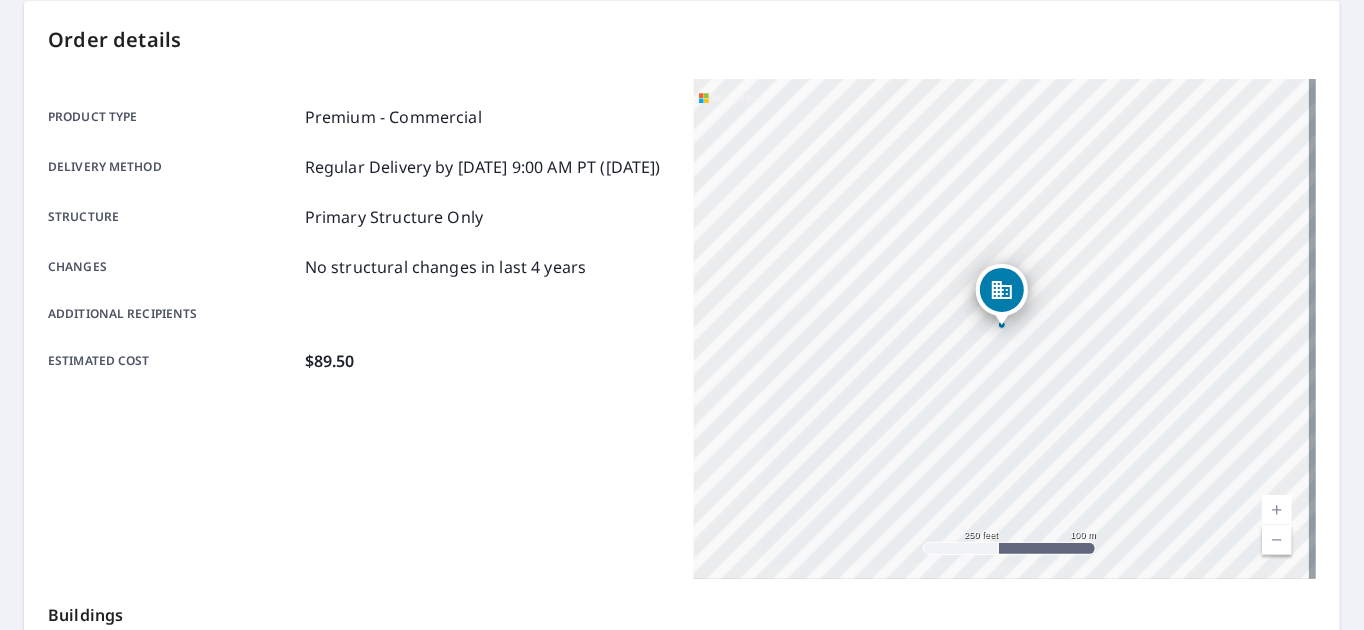 click at bounding box center (1277, 510) 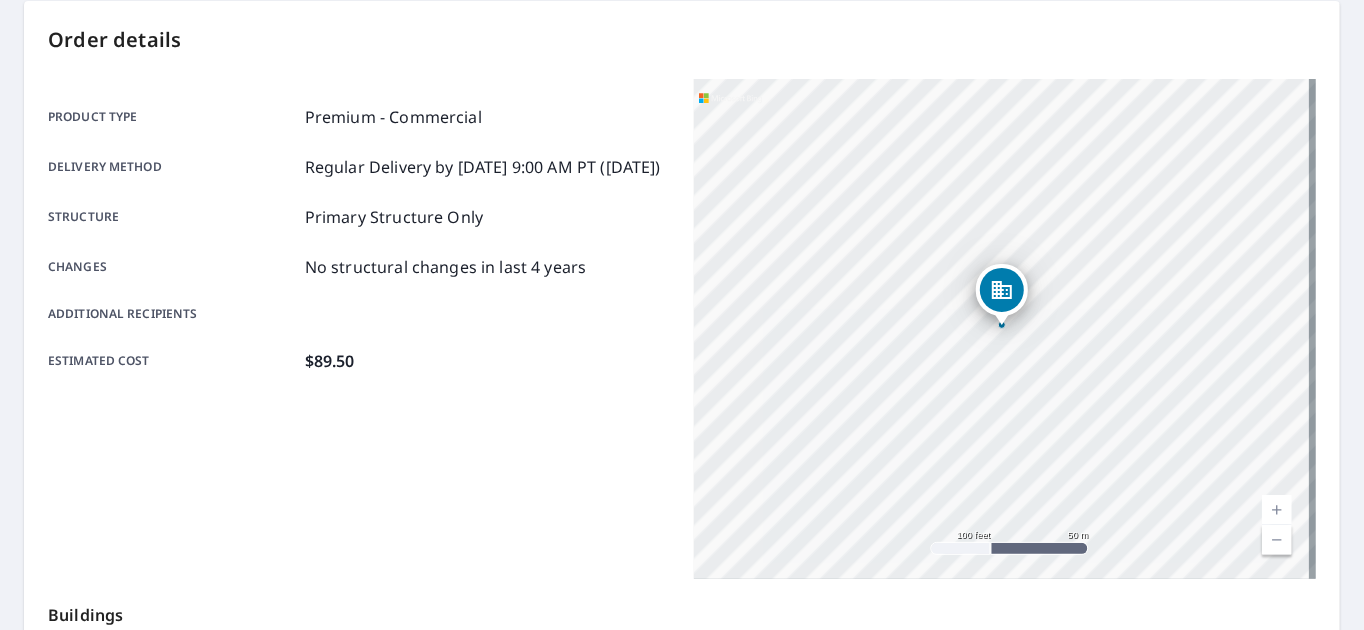 click at bounding box center [1277, 510] 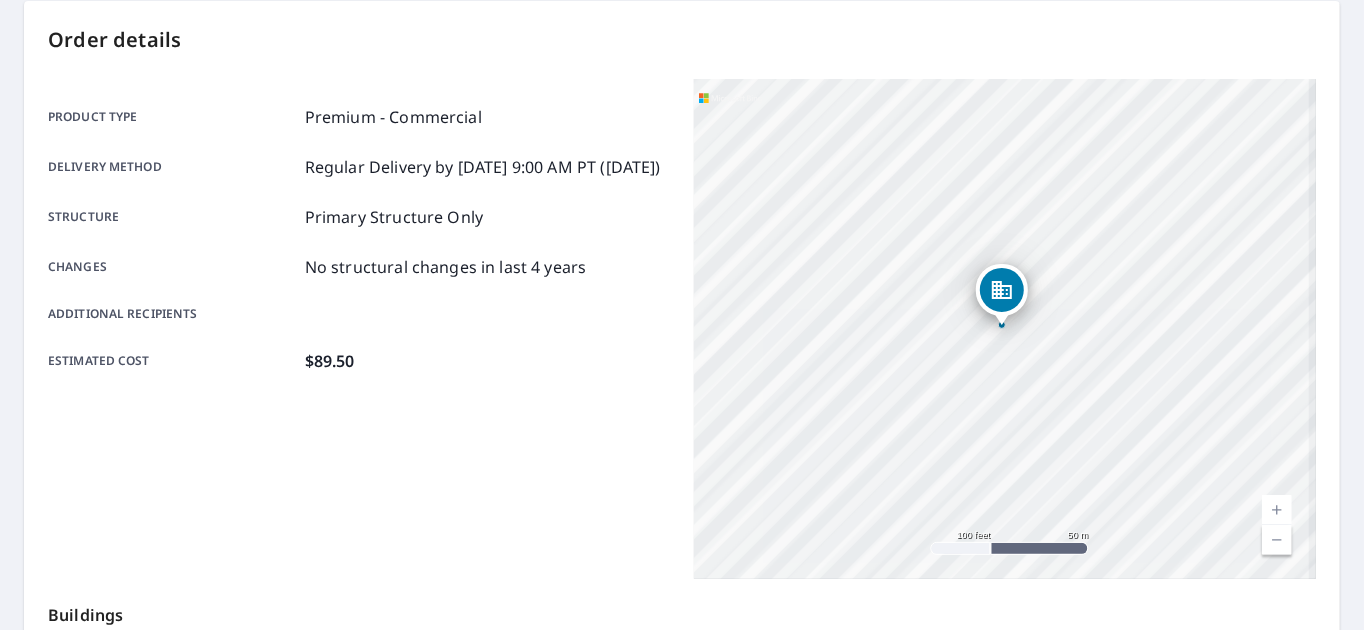 click at bounding box center [1277, 510] 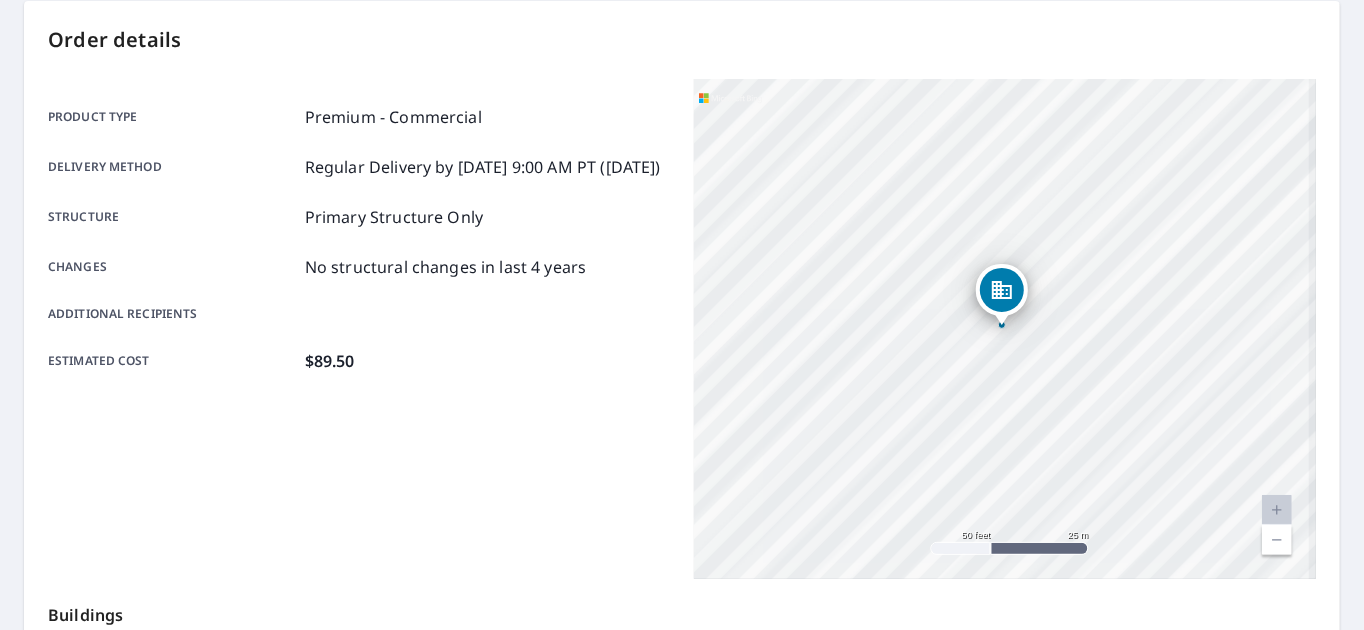 click at bounding box center (1277, 510) 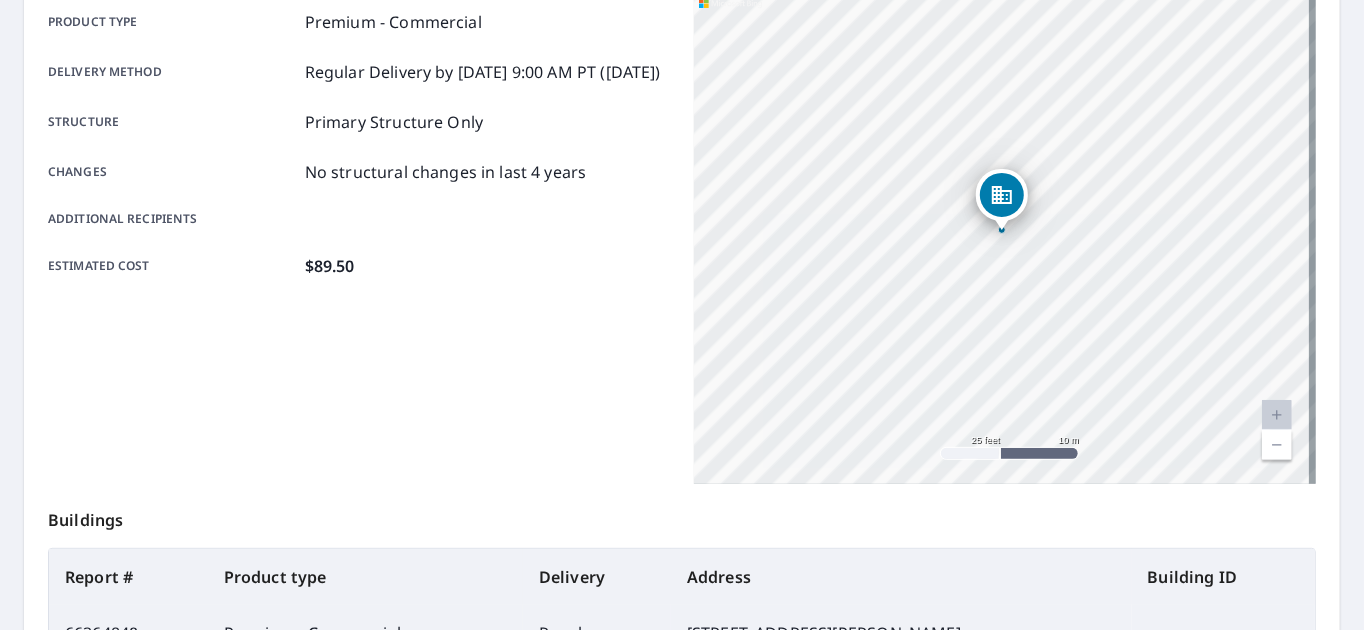 scroll, scrollTop: 322, scrollLeft: 0, axis: vertical 